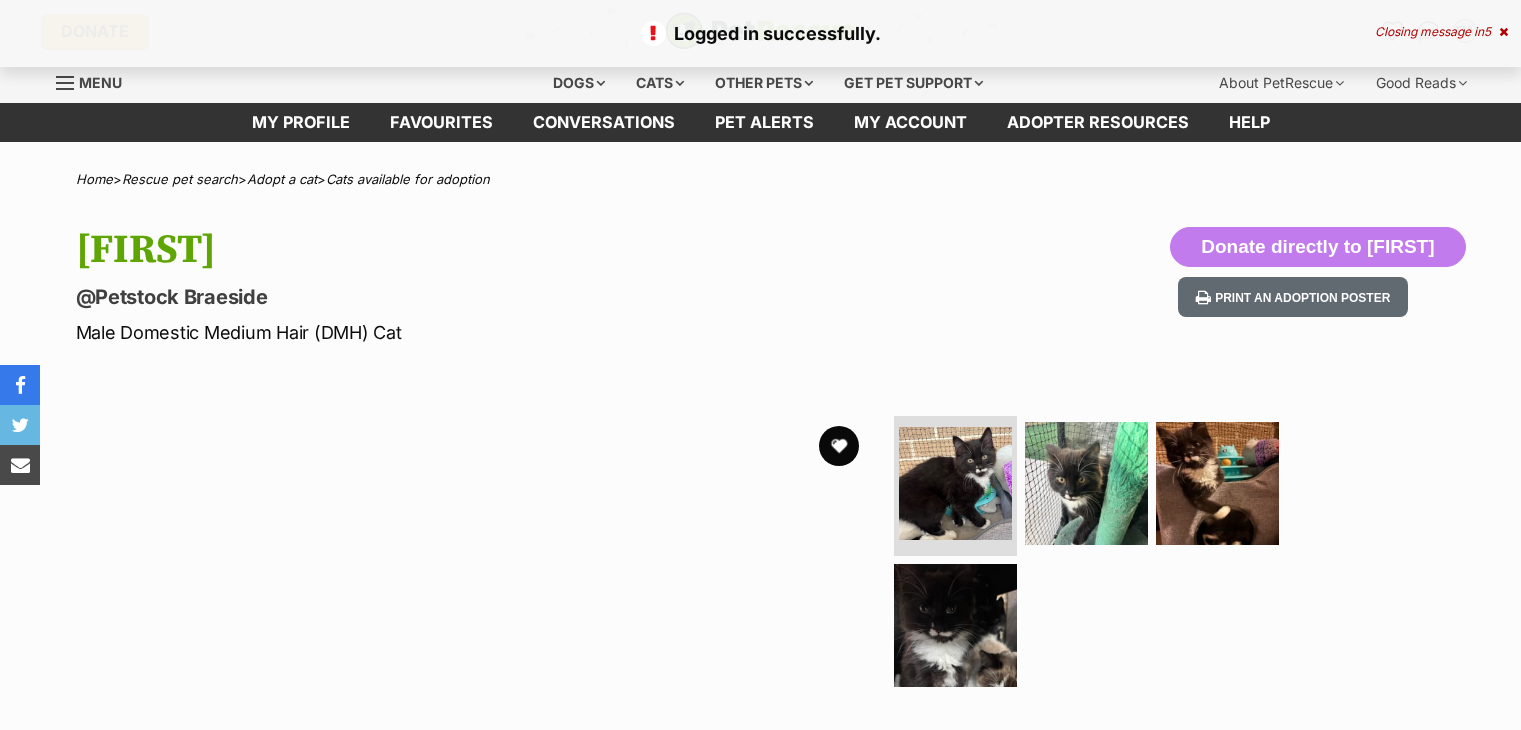 scroll, scrollTop: 0, scrollLeft: 0, axis: both 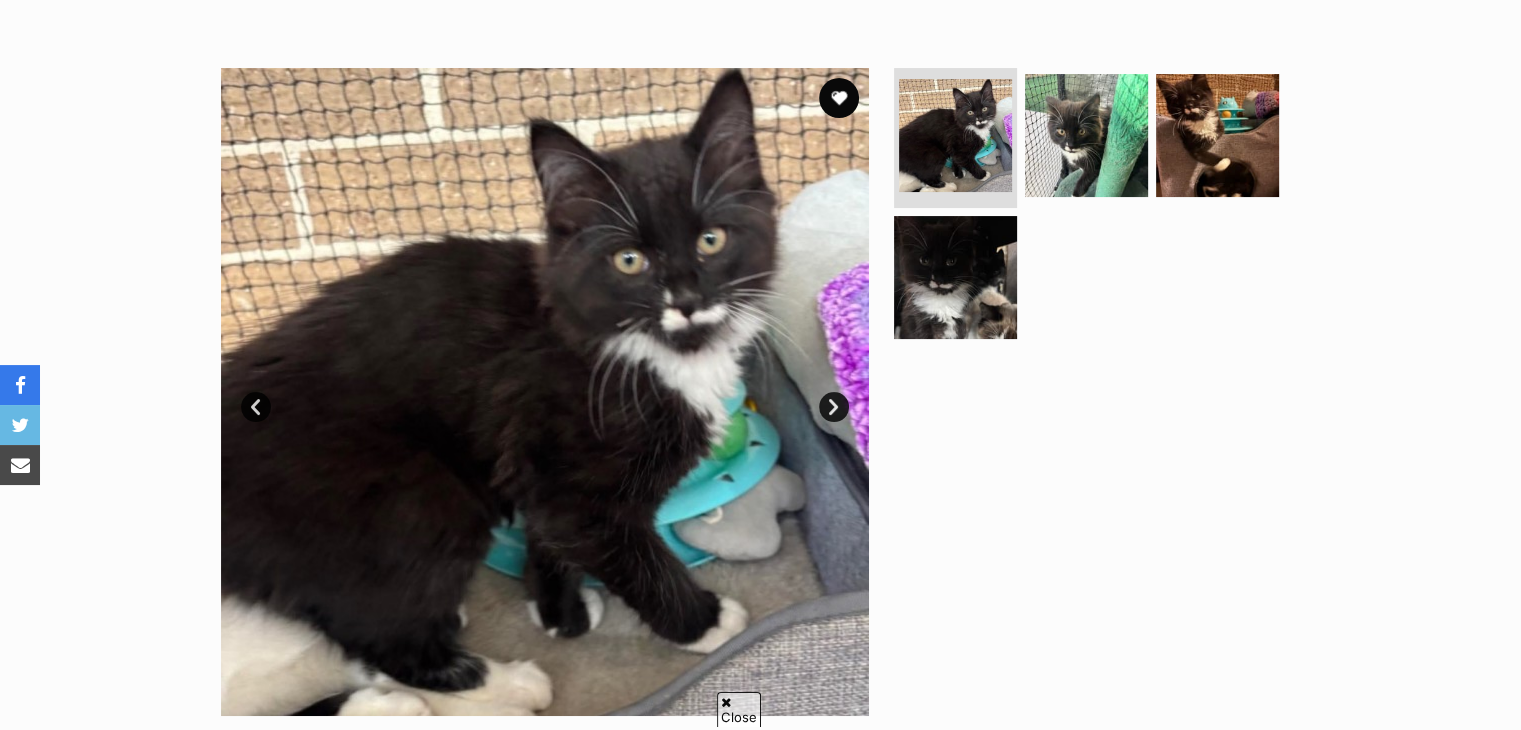 click on "Next" at bounding box center (834, 407) 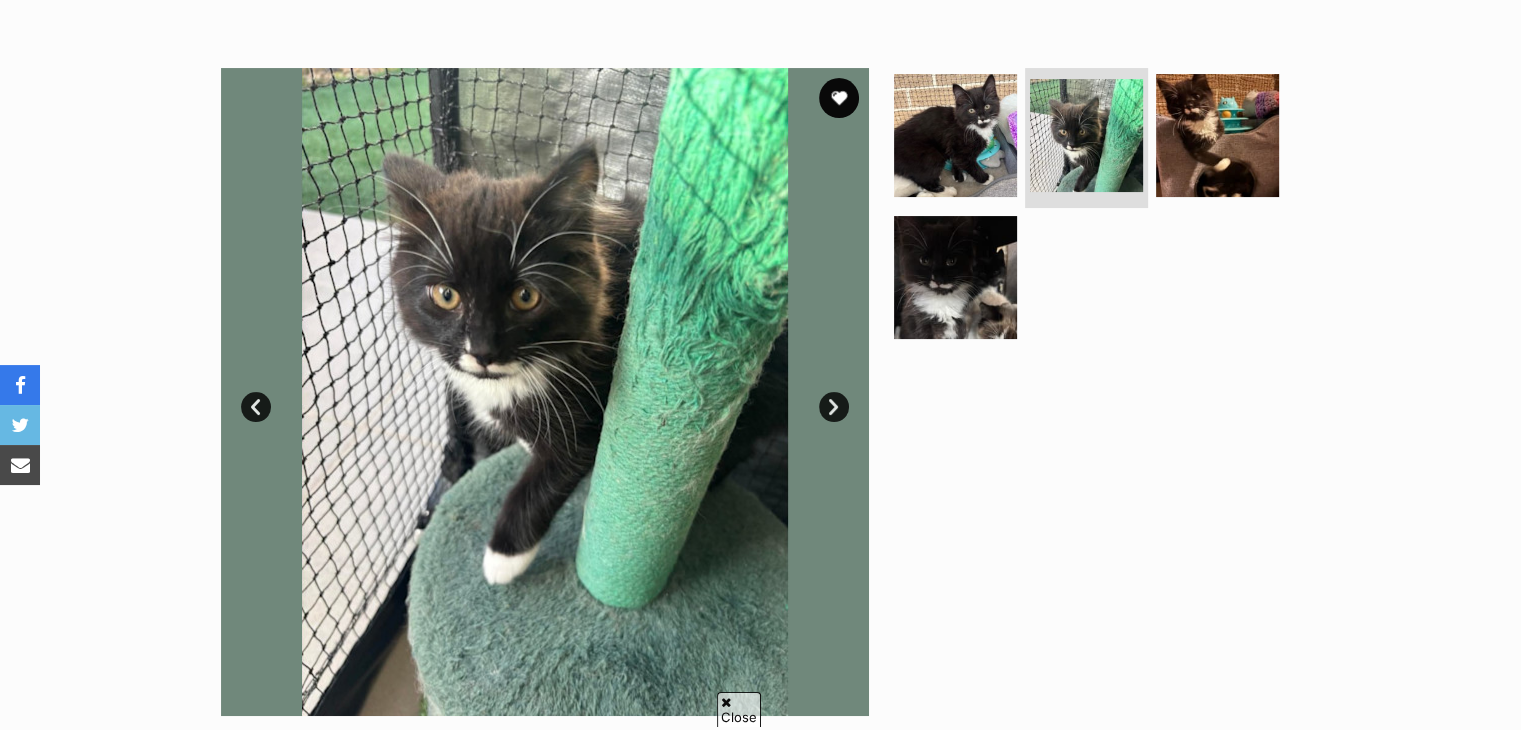 click on "Next" at bounding box center [834, 407] 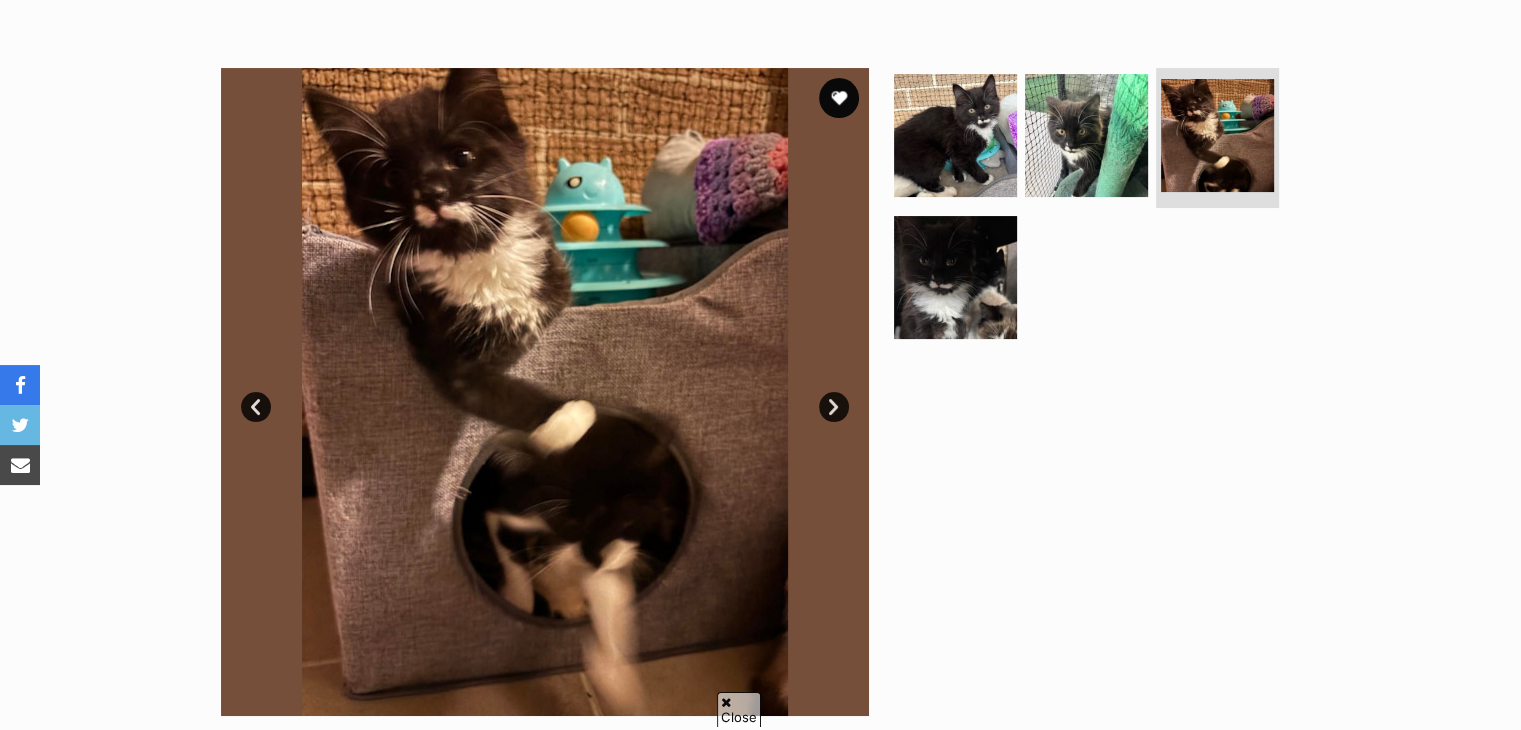 scroll, scrollTop: 0, scrollLeft: 0, axis: both 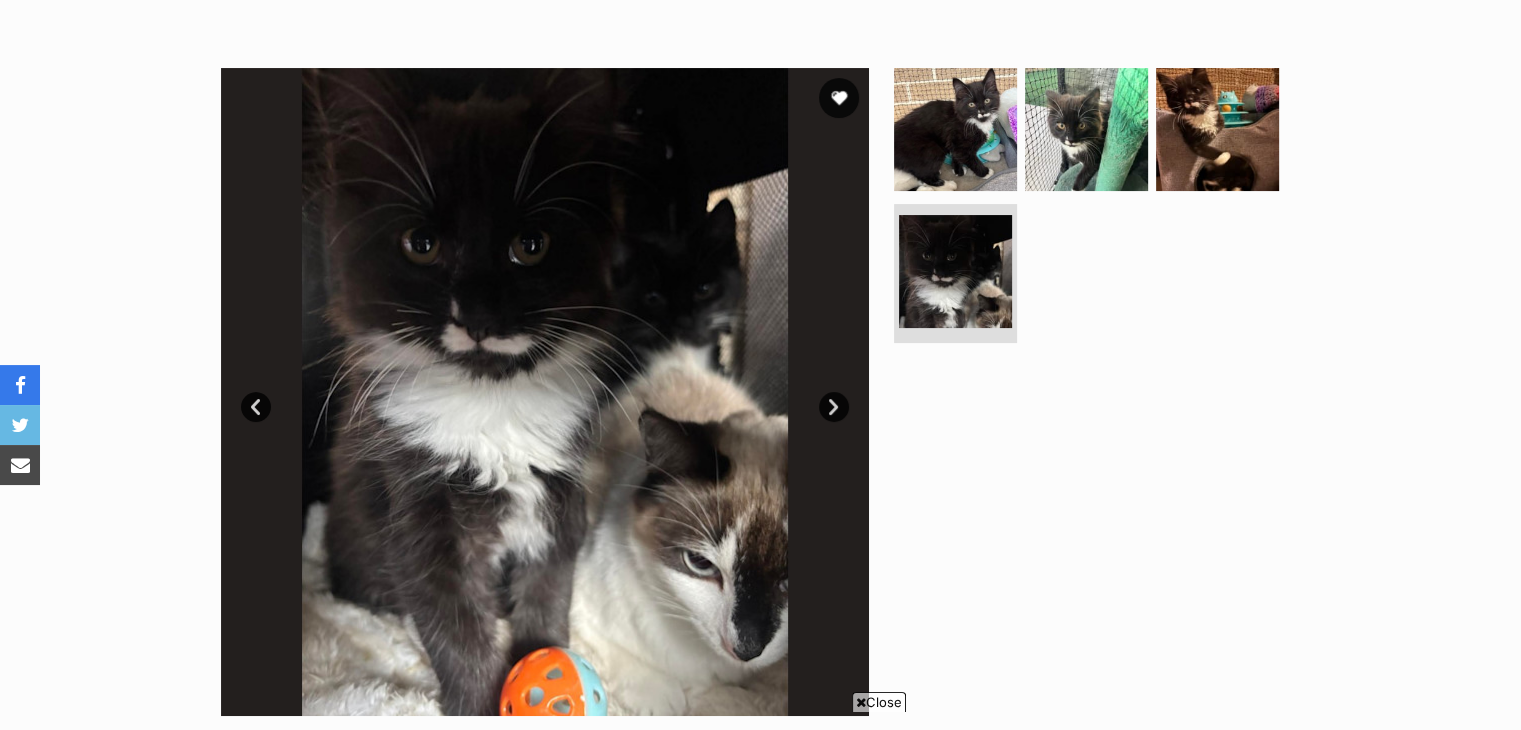 click on "Next" at bounding box center [834, 407] 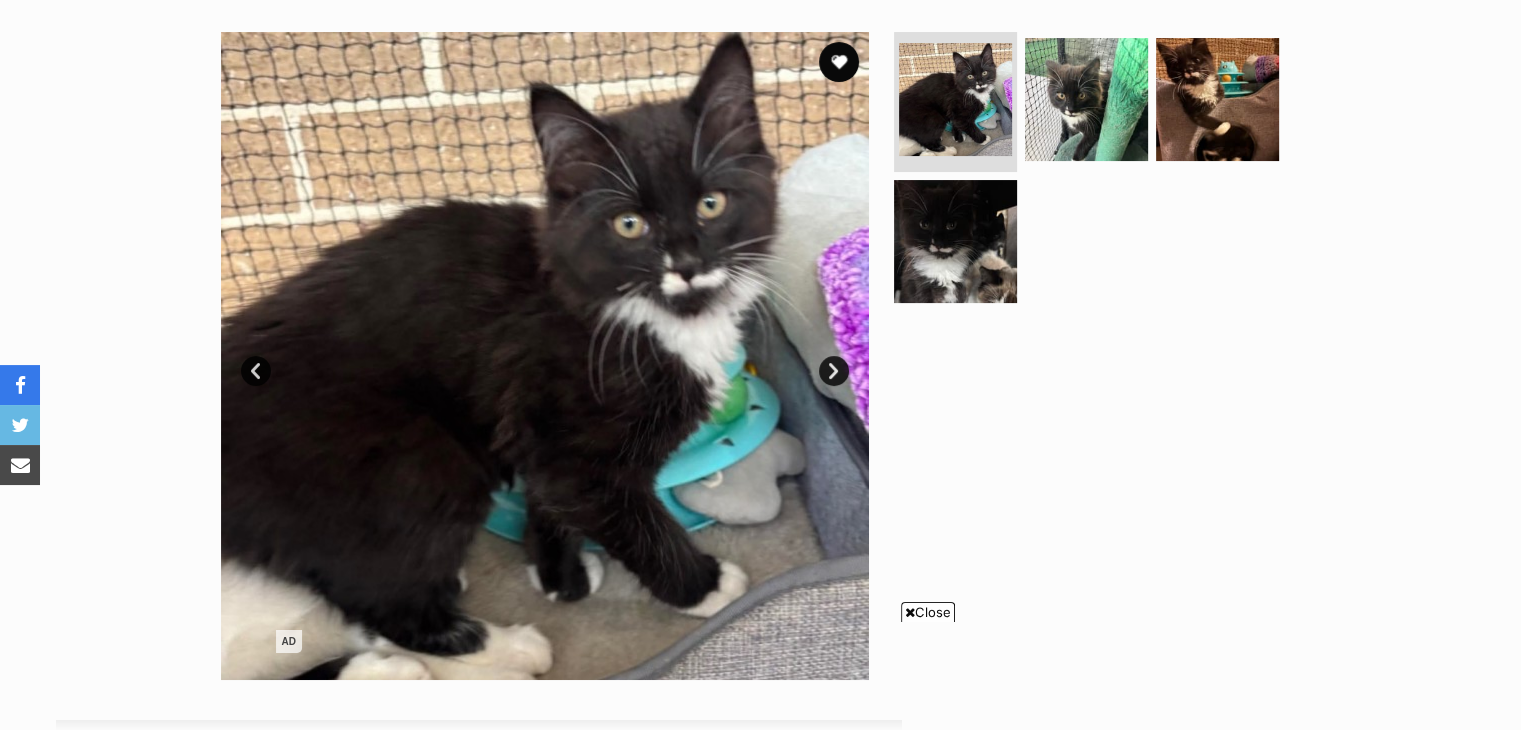 scroll, scrollTop: 384, scrollLeft: 0, axis: vertical 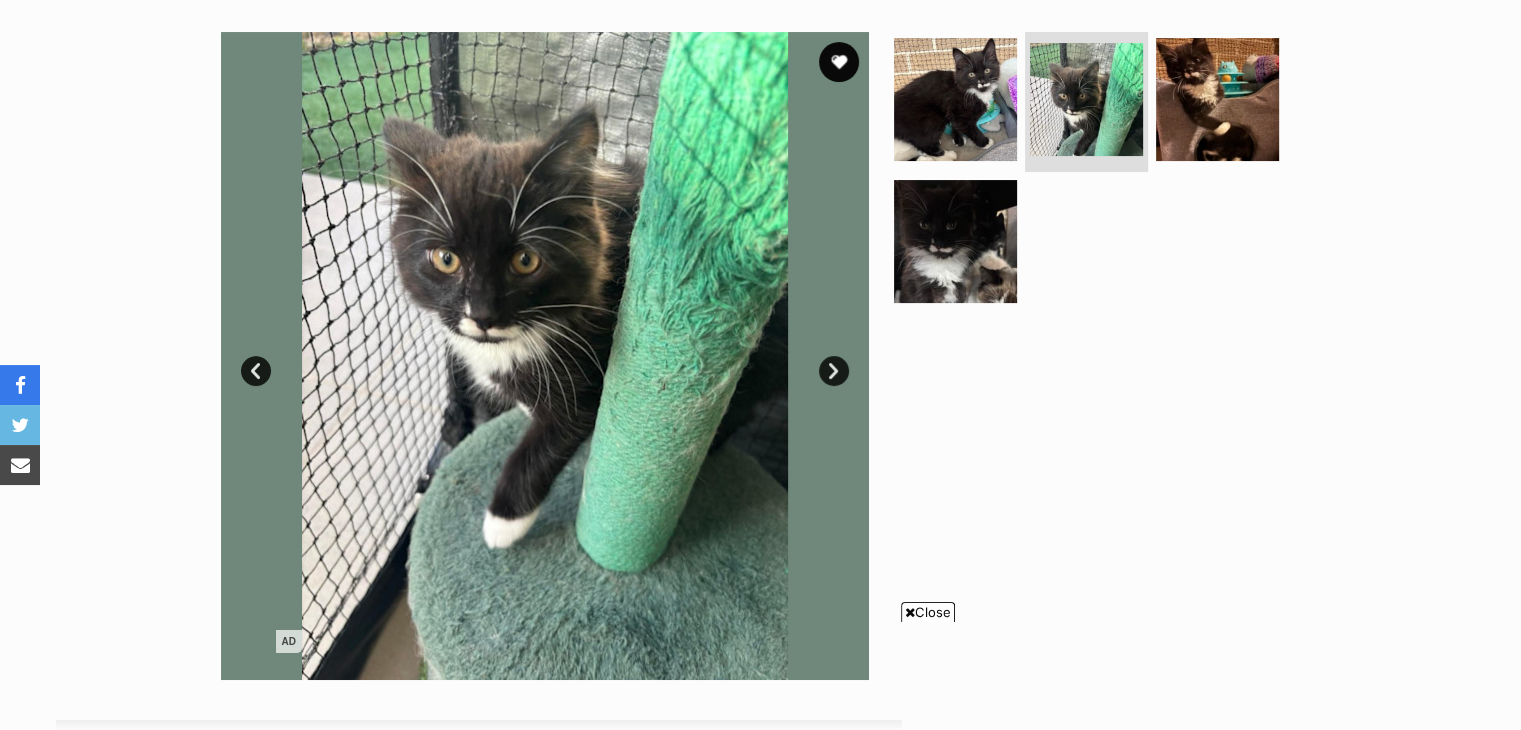 click on "Next" at bounding box center (834, 371) 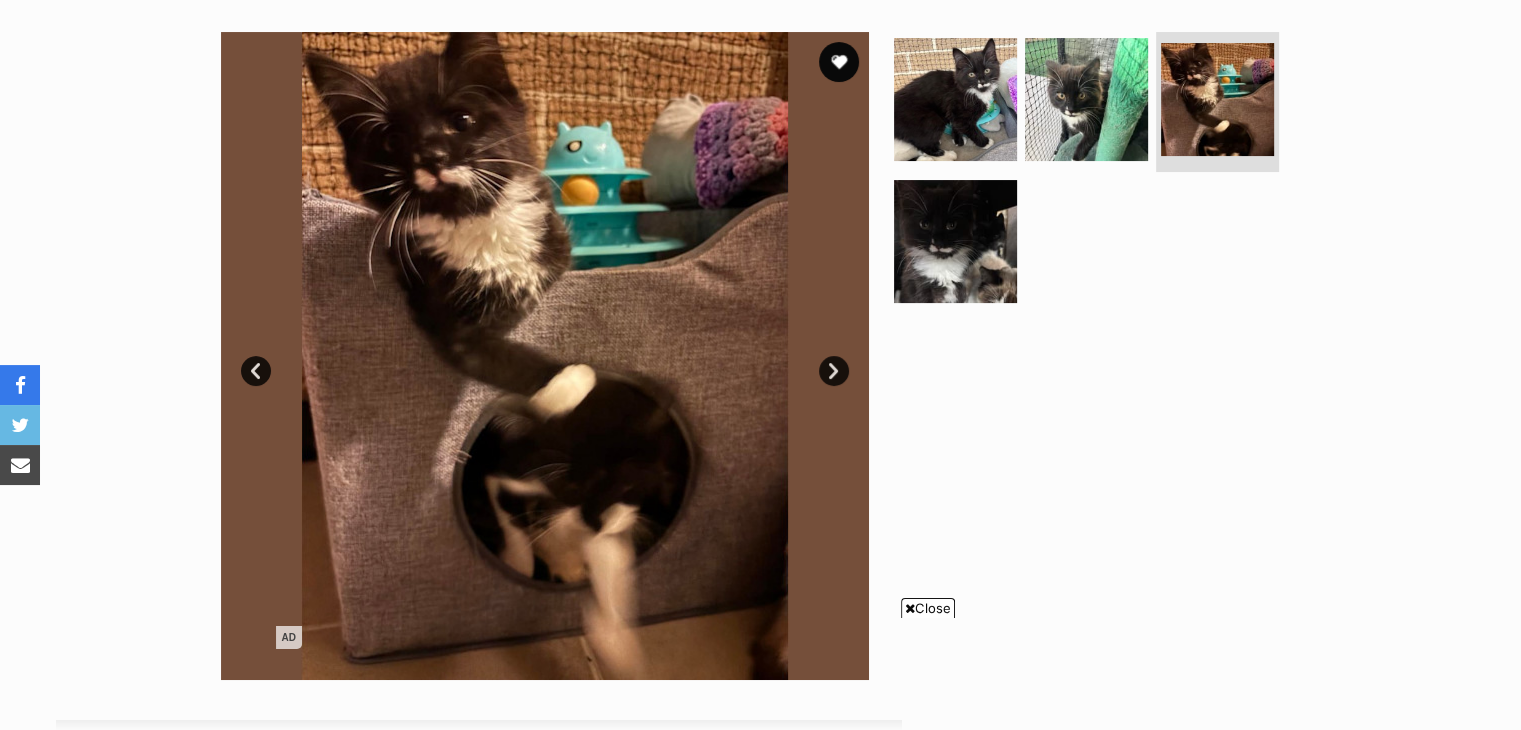 click on "Next" at bounding box center [834, 371] 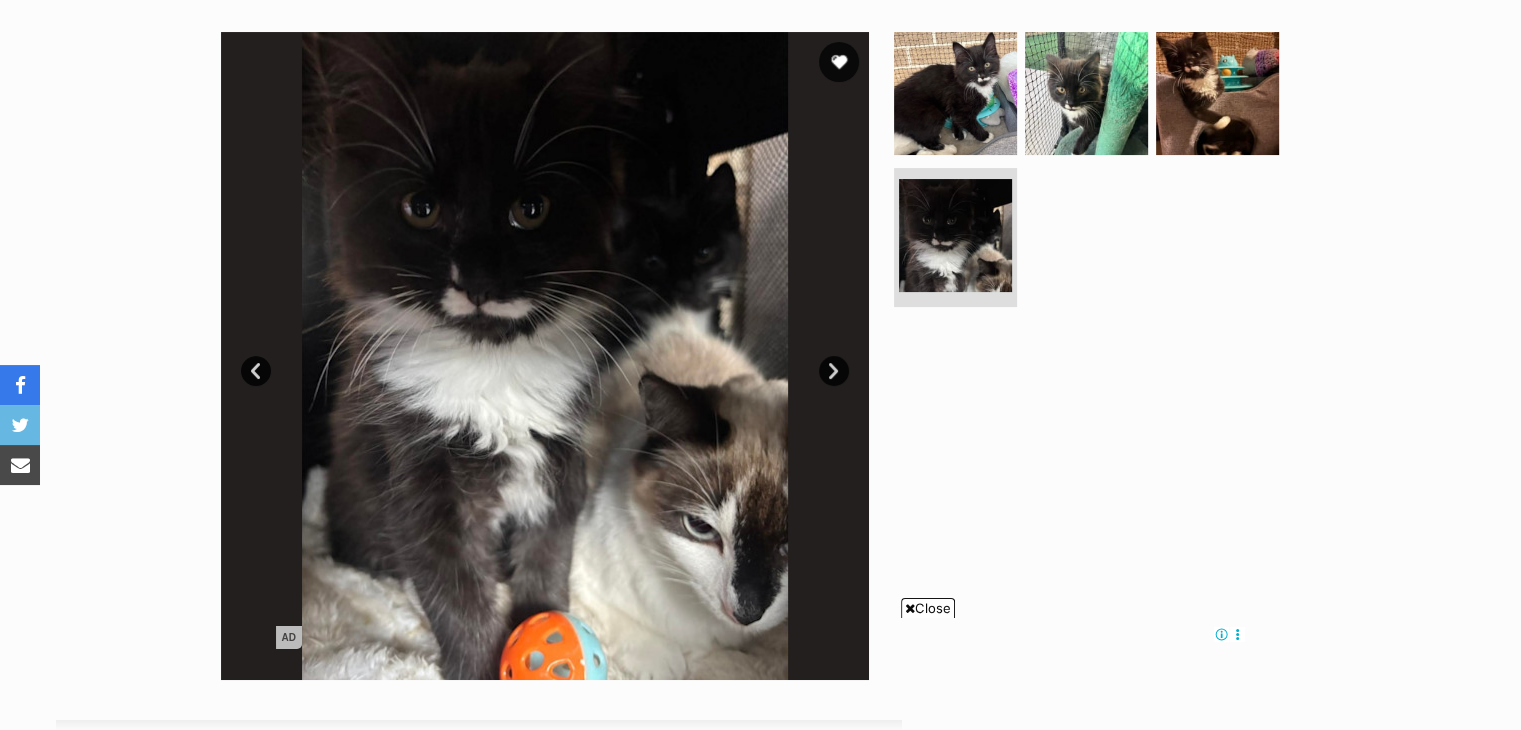 scroll, scrollTop: 0, scrollLeft: 0, axis: both 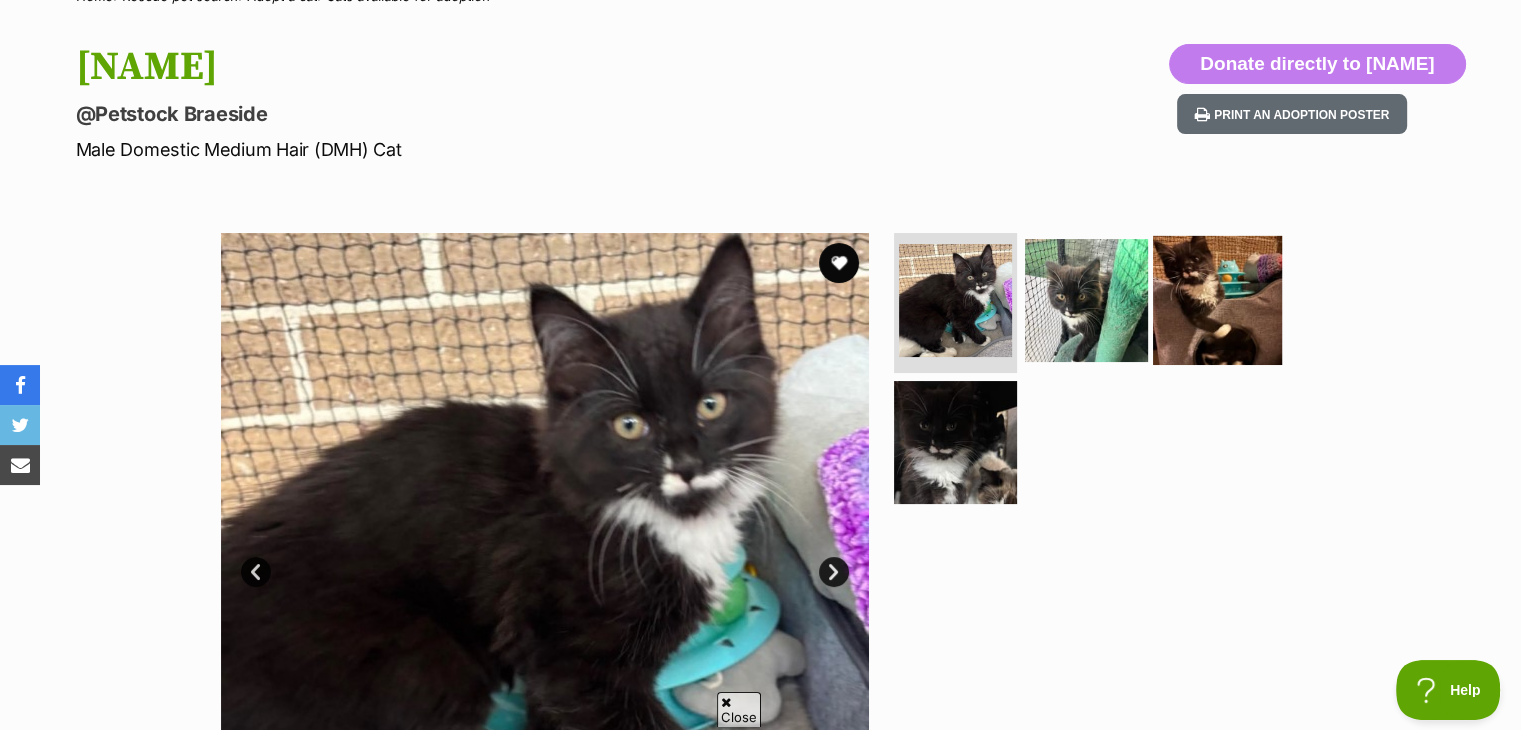 click at bounding box center [1217, 300] 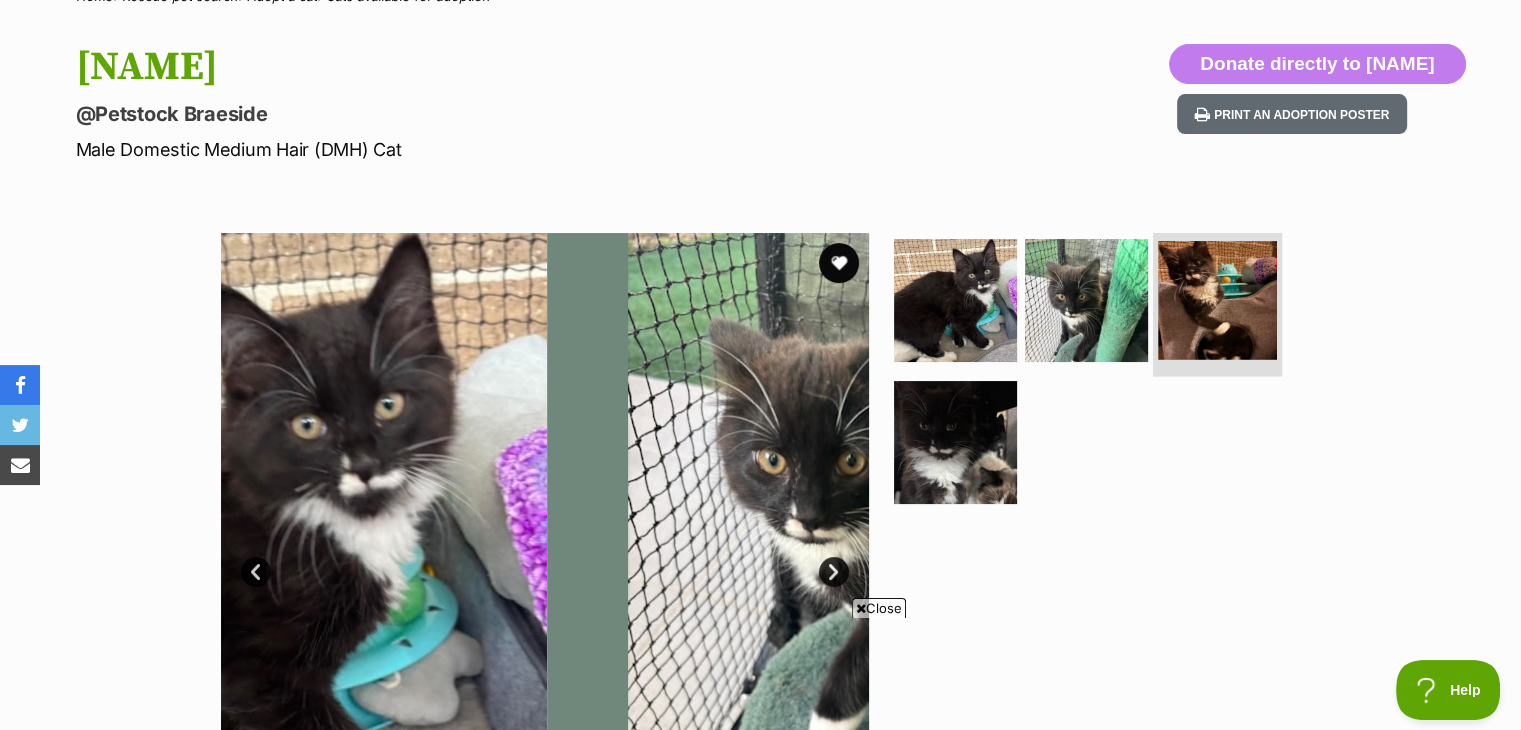 scroll, scrollTop: 0, scrollLeft: 0, axis: both 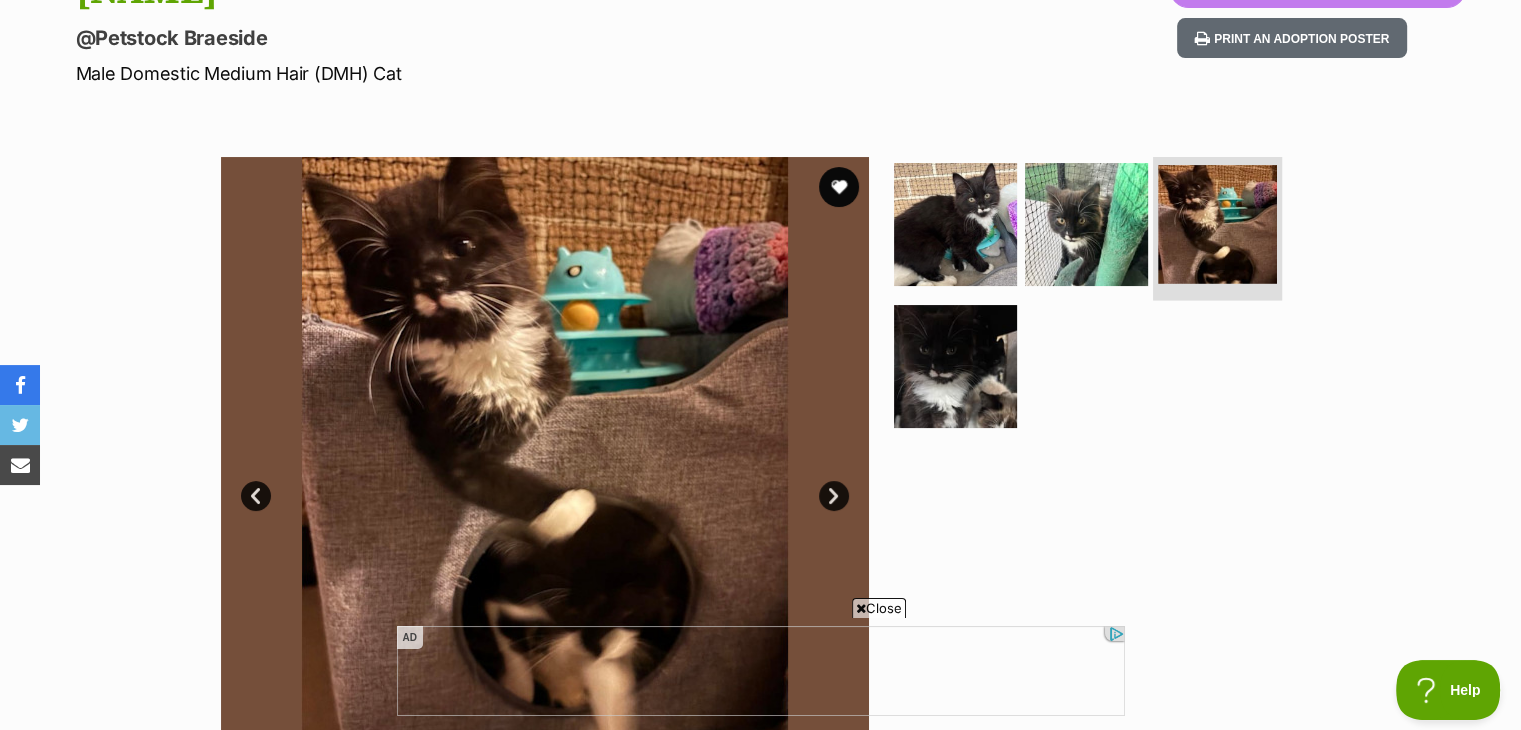 click at bounding box center (1217, 224) 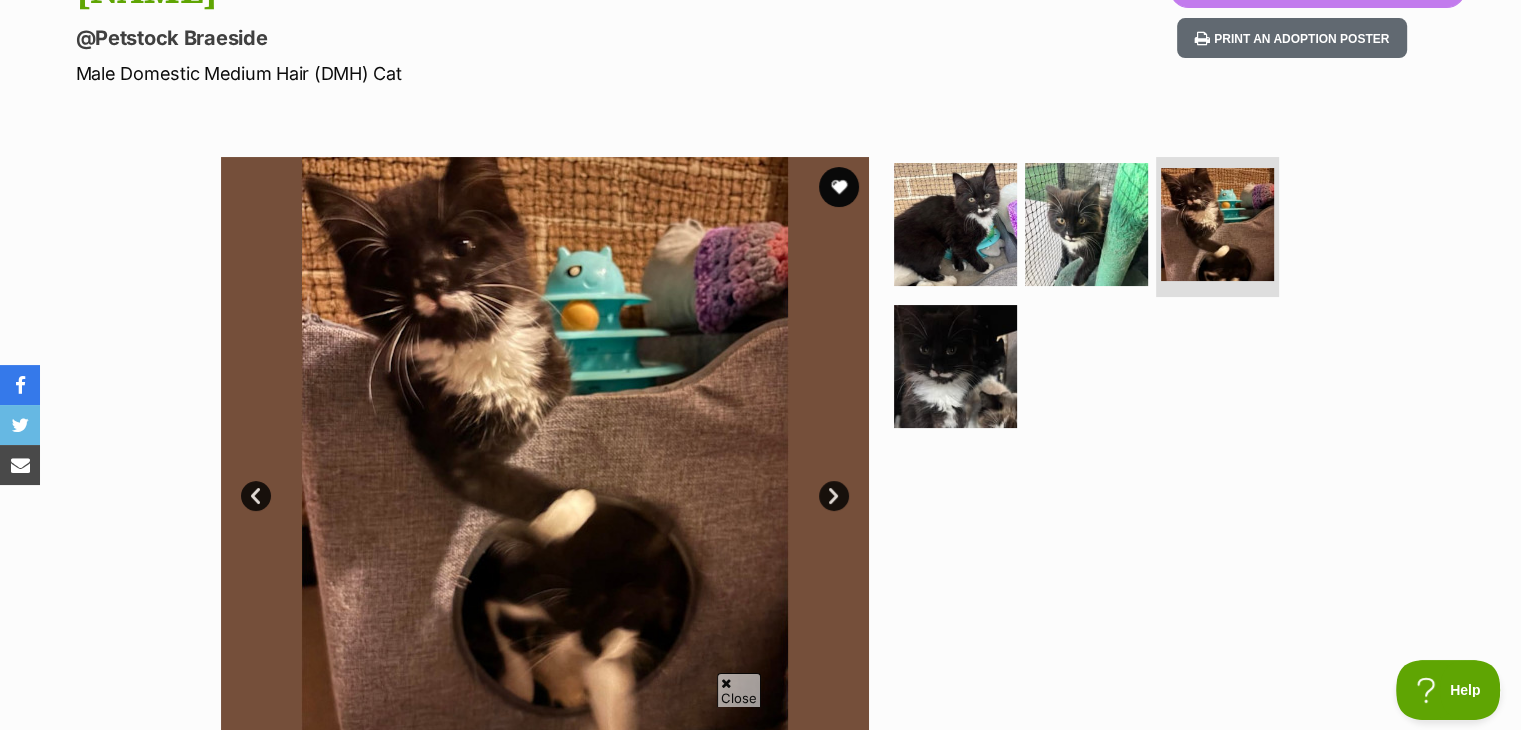 scroll, scrollTop: 0, scrollLeft: 0, axis: both 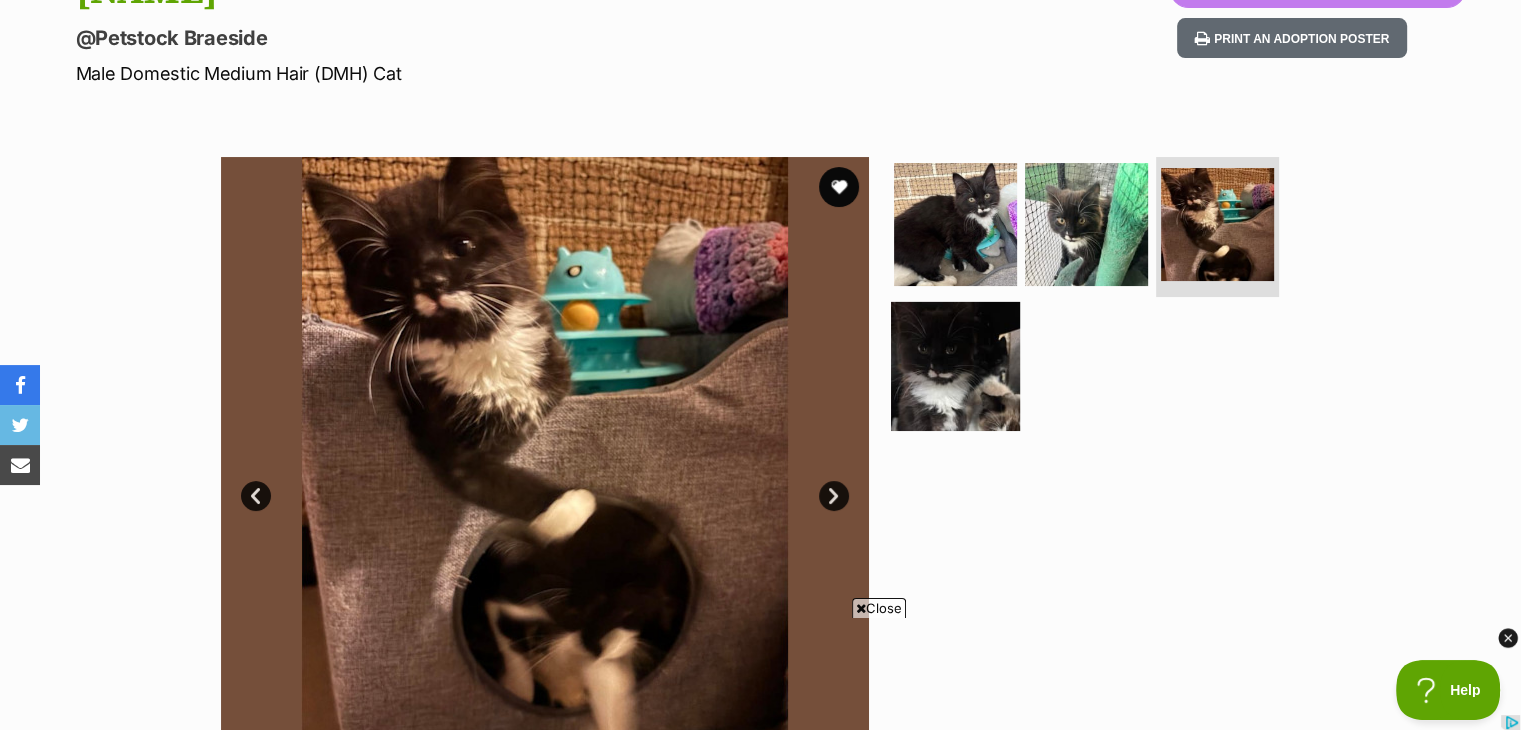 click at bounding box center [955, 365] 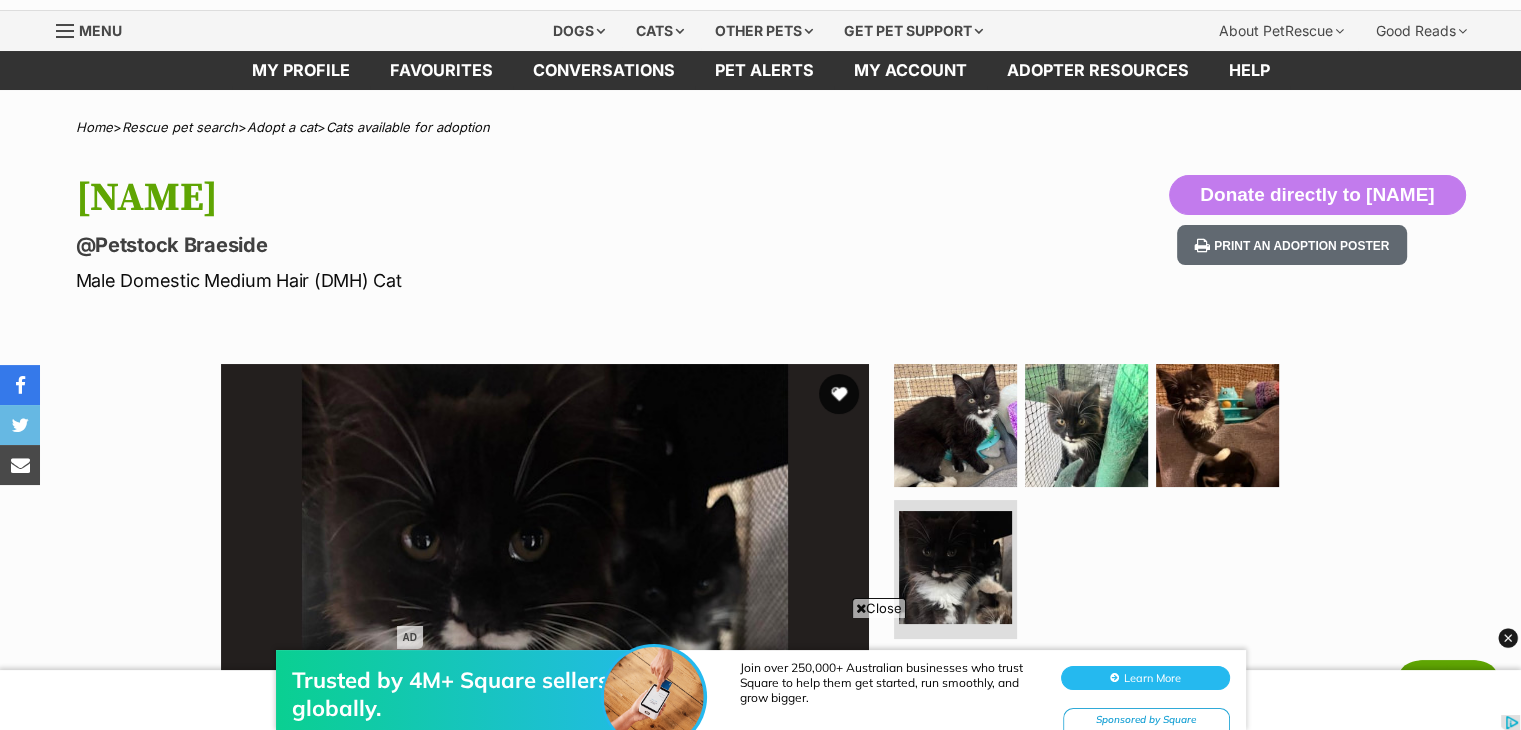 scroll, scrollTop: 52, scrollLeft: 0, axis: vertical 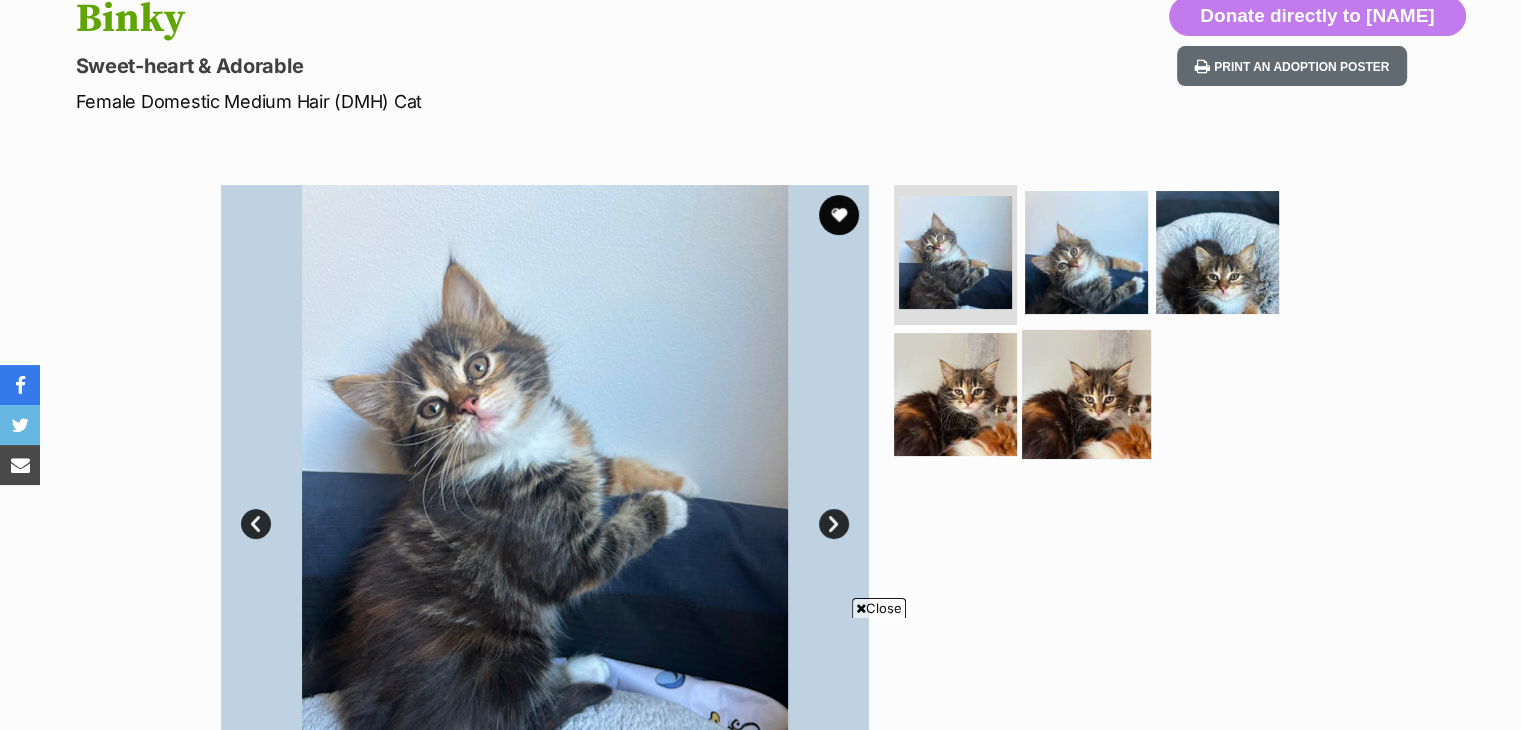 click at bounding box center [1086, 393] 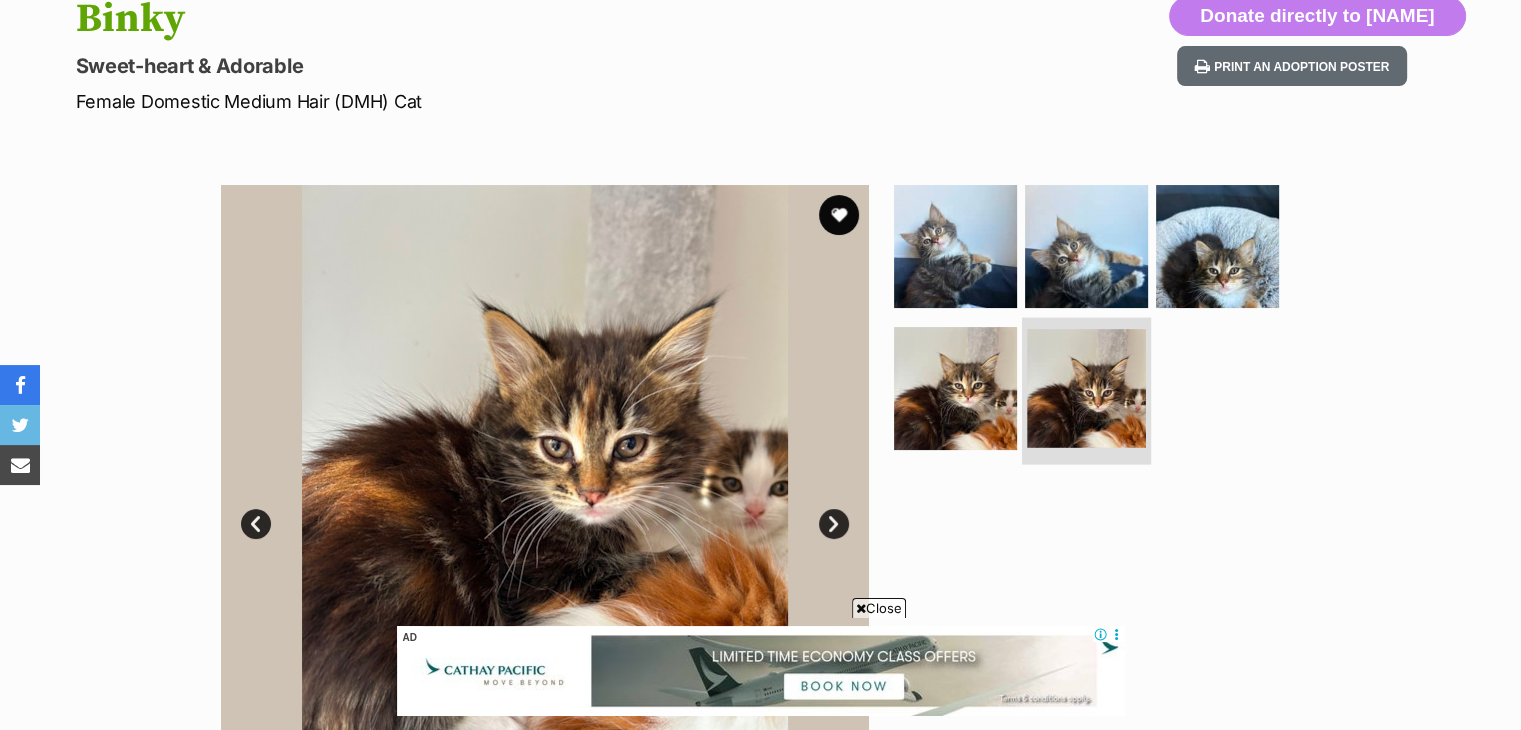scroll, scrollTop: 0, scrollLeft: 0, axis: both 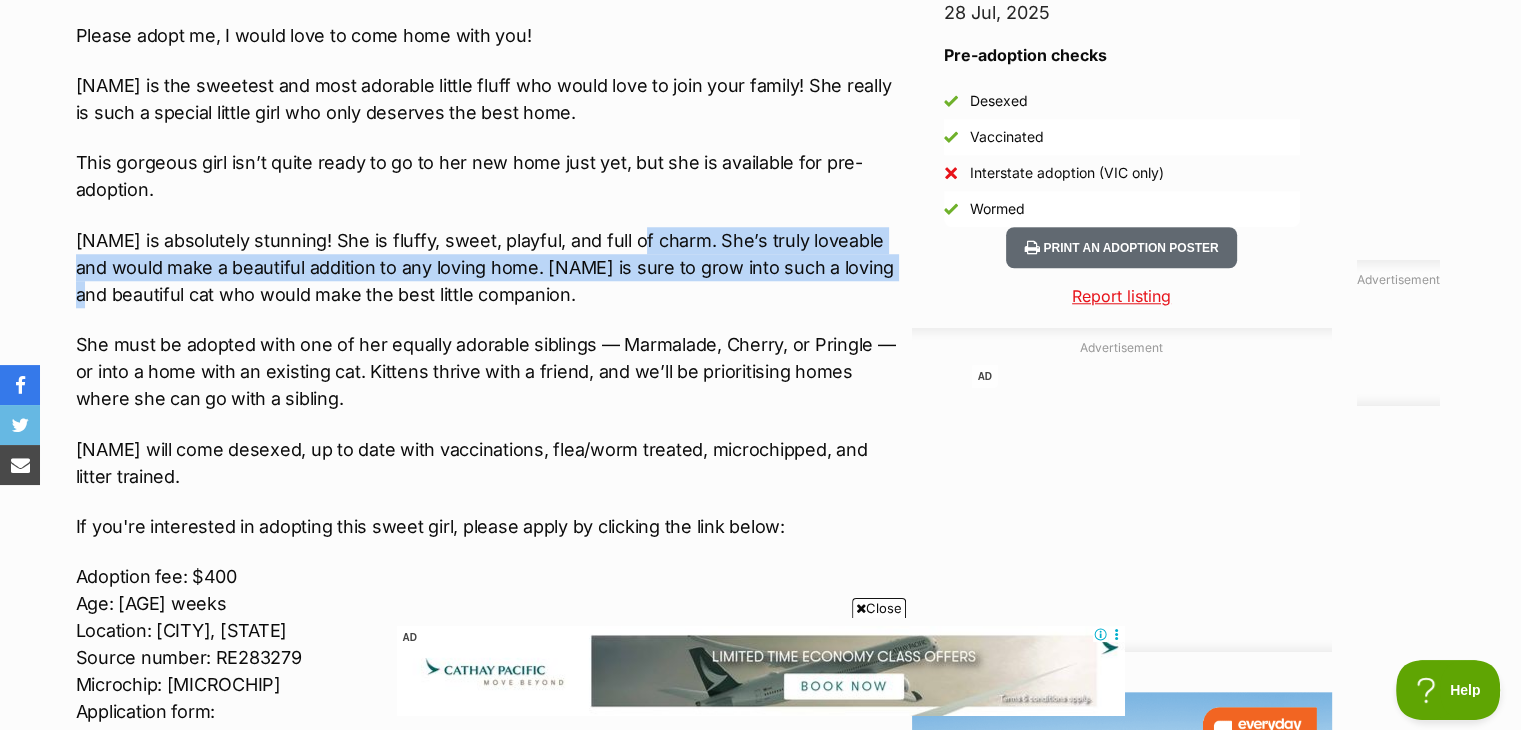 drag, startPoint x: 870, startPoint y: 273, endPoint x: 626, endPoint y: 208, distance: 252.5094 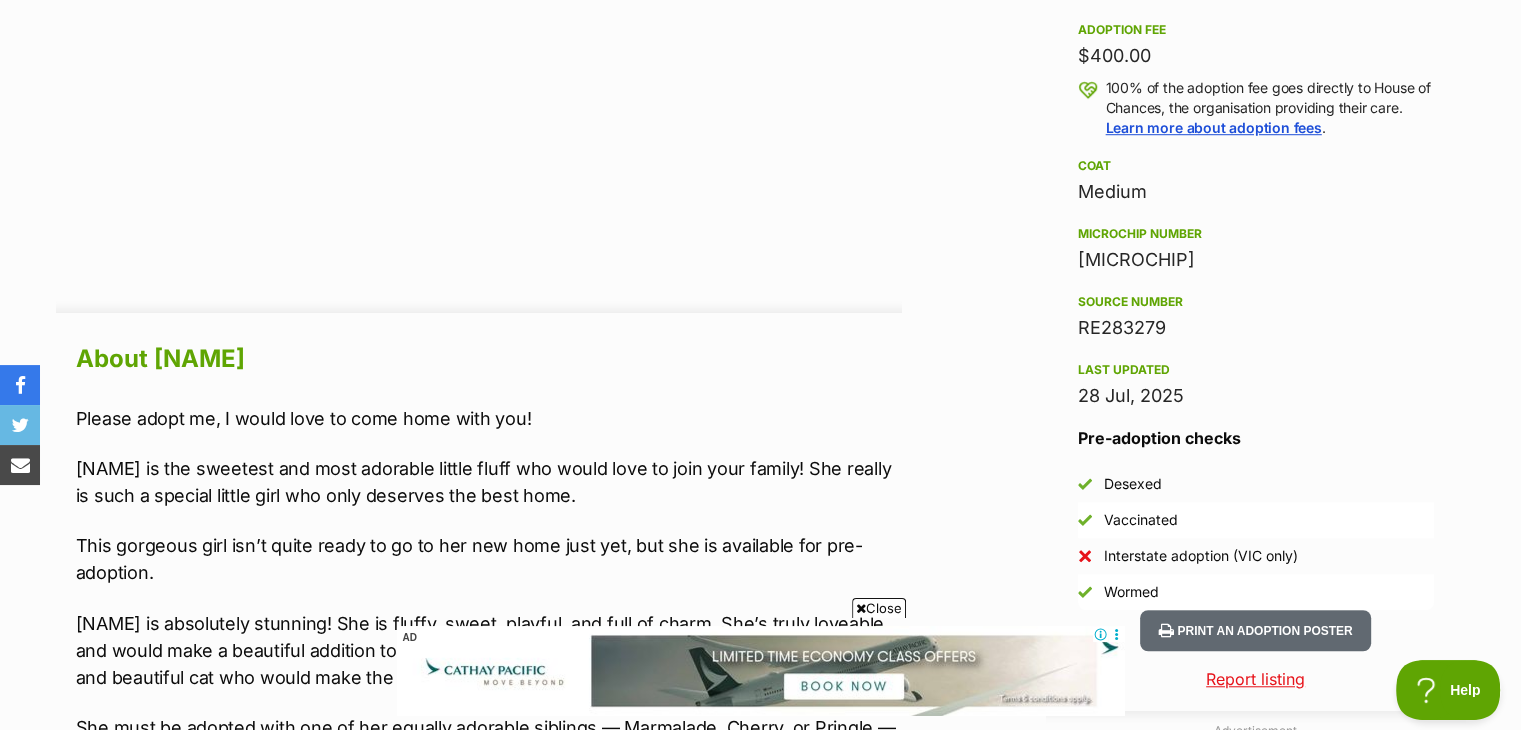 scroll, scrollTop: 1452, scrollLeft: 0, axis: vertical 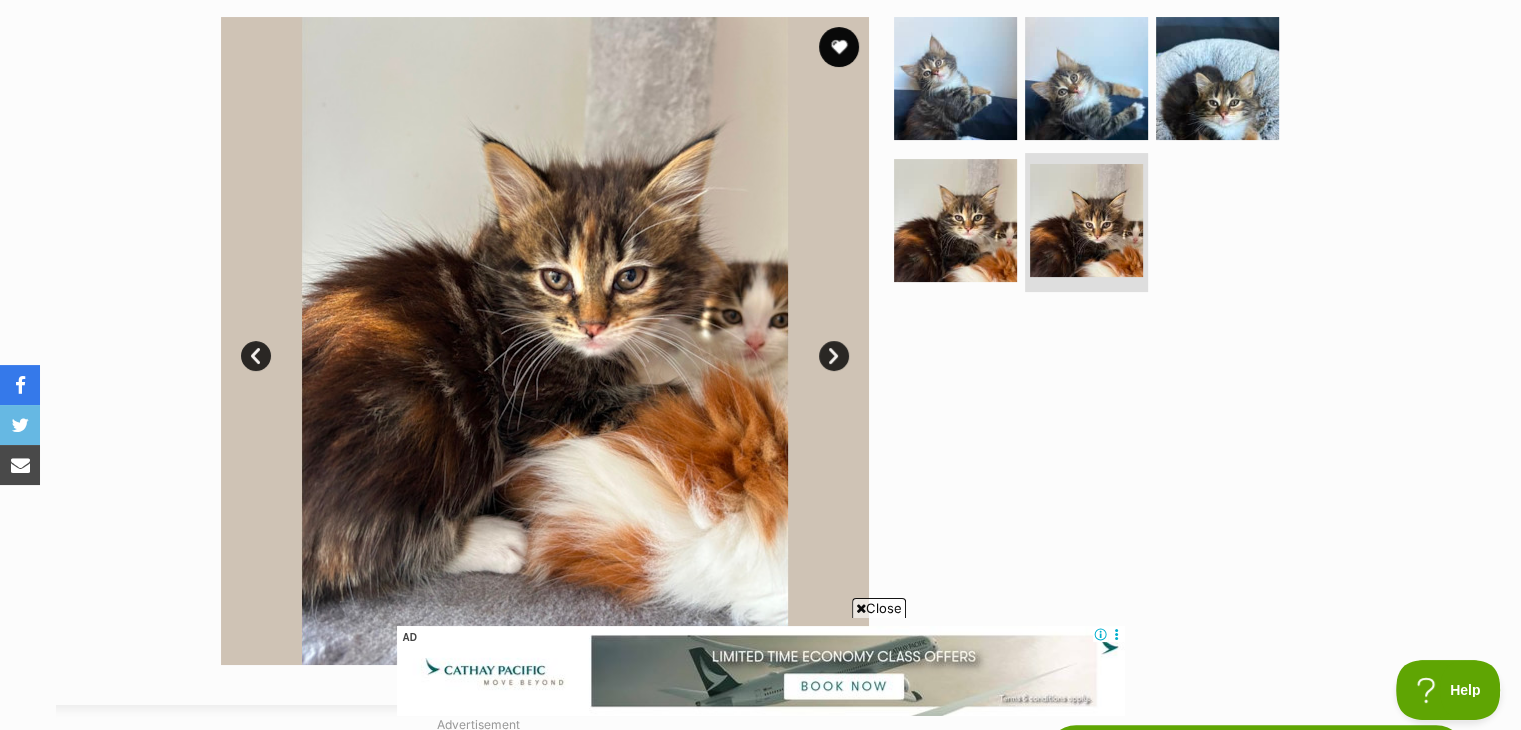 click at bounding box center [545, 341] 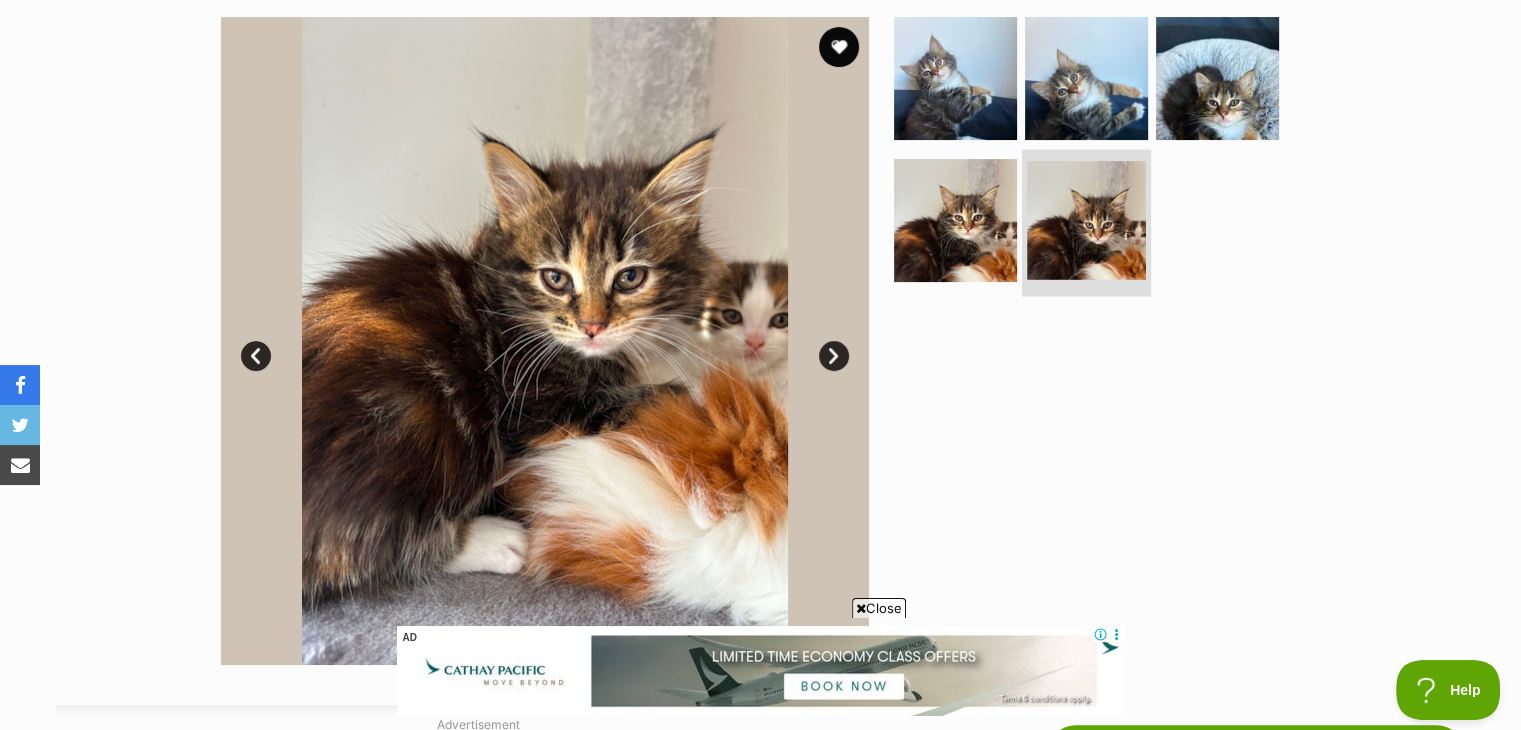 click at bounding box center (1086, 220) 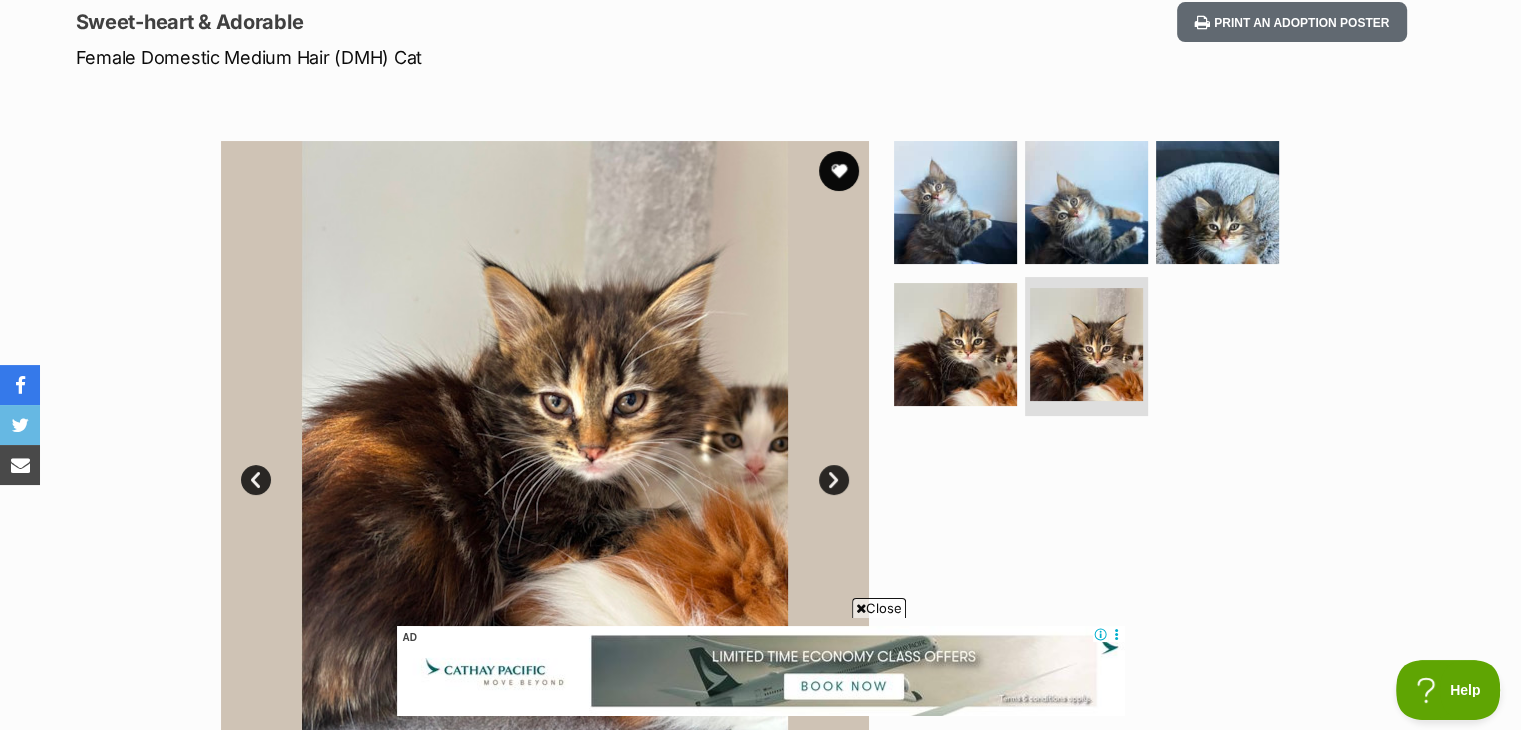 scroll, scrollTop: 276, scrollLeft: 0, axis: vertical 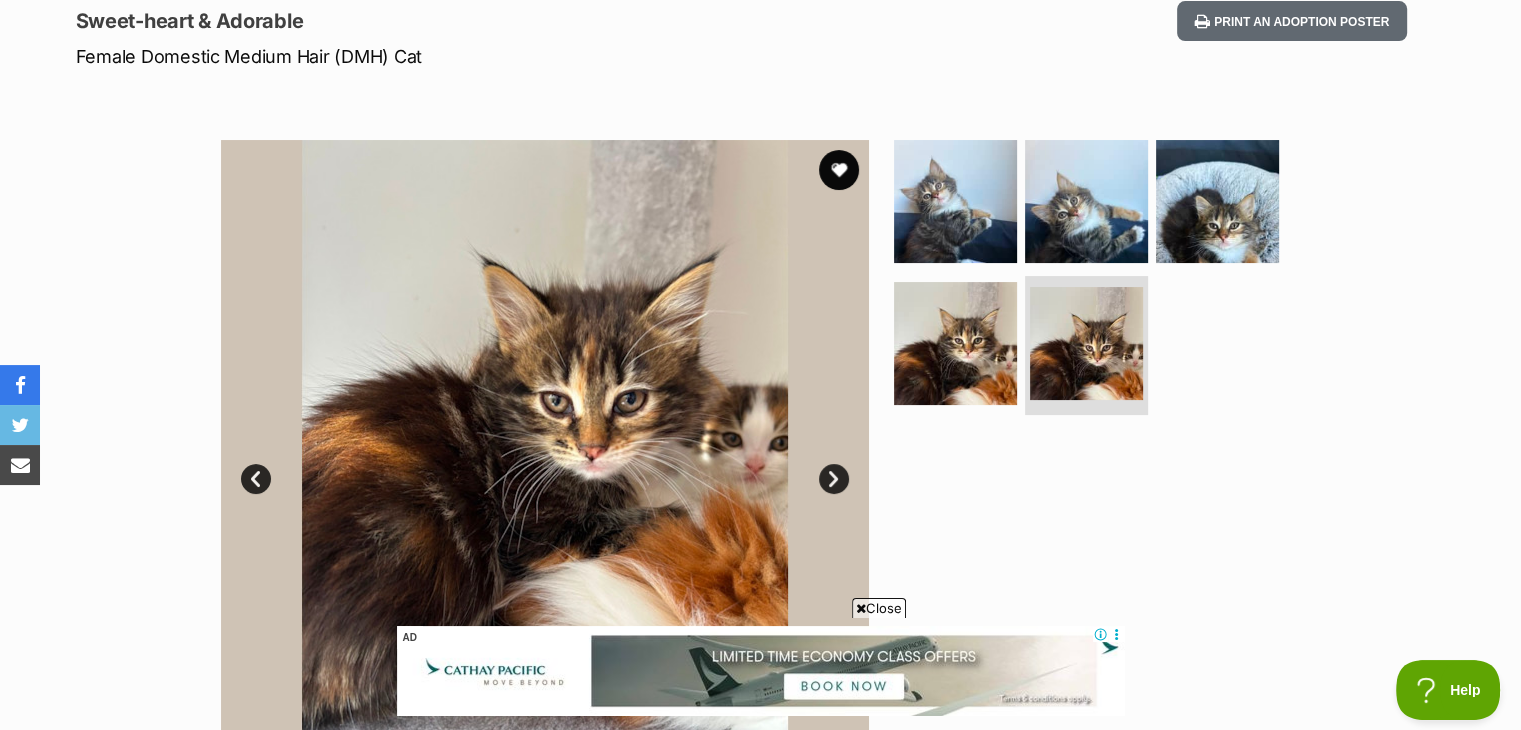click on "Next" at bounding box center (834, 479) 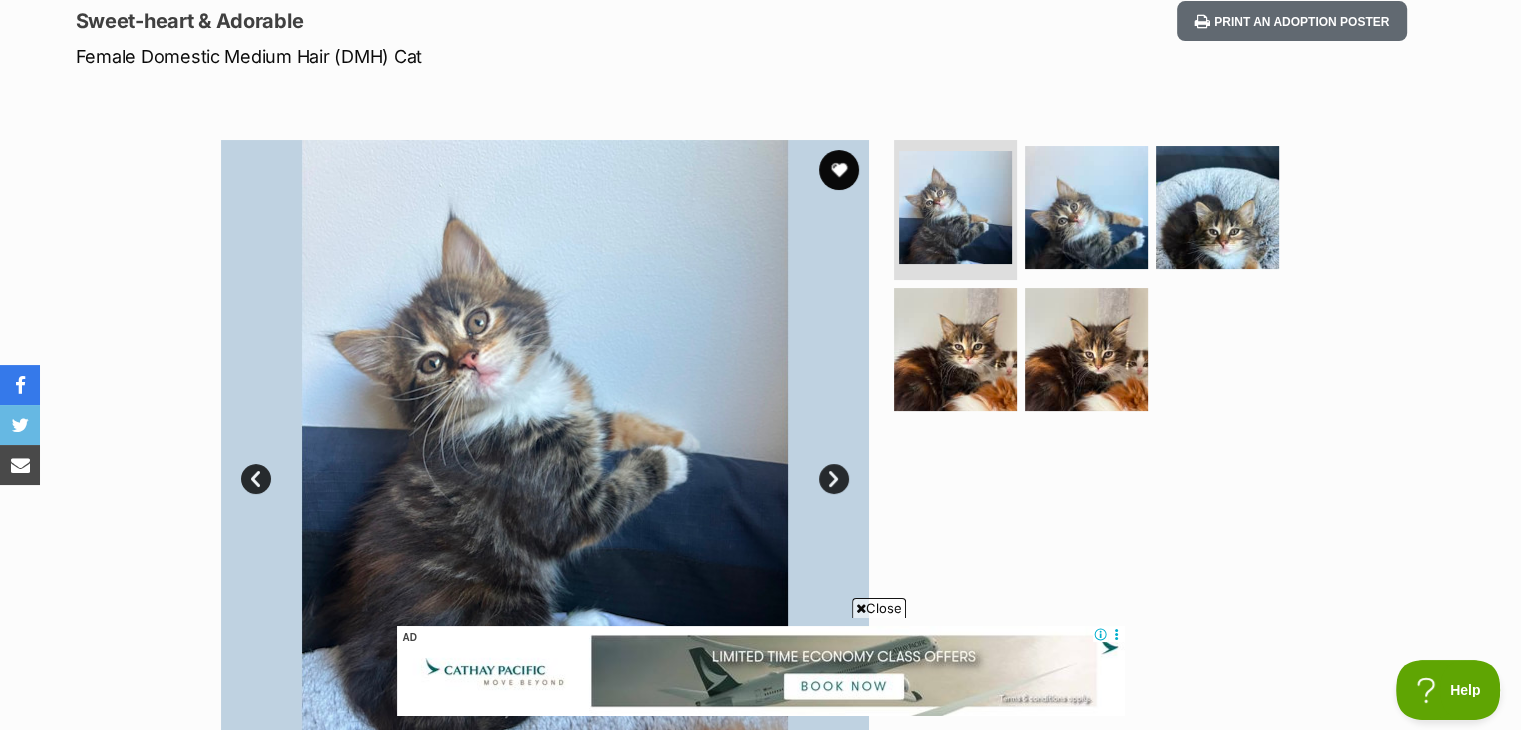 click on "Next" at bounding box center [834, 479] 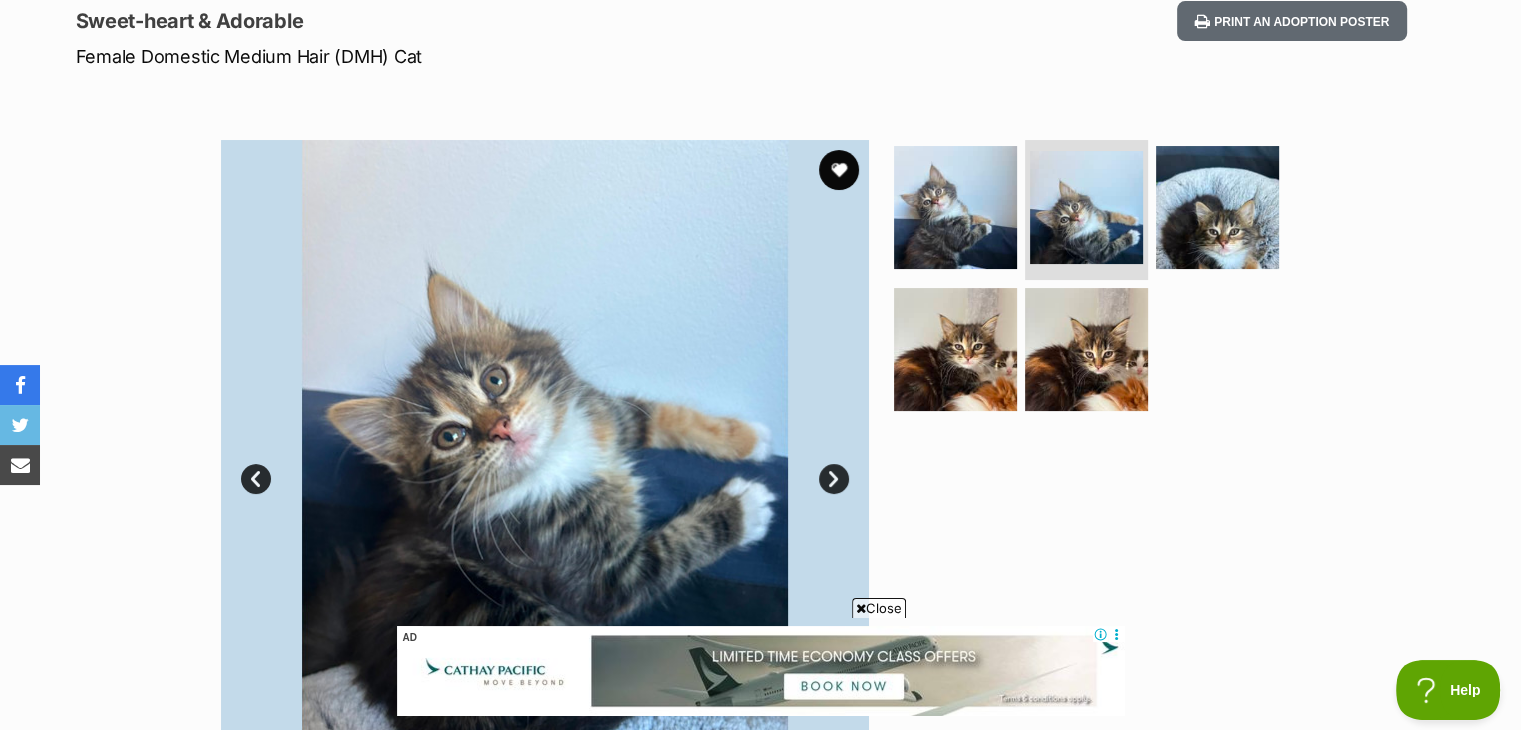 click on "Next" at bounding box center (834, 479) 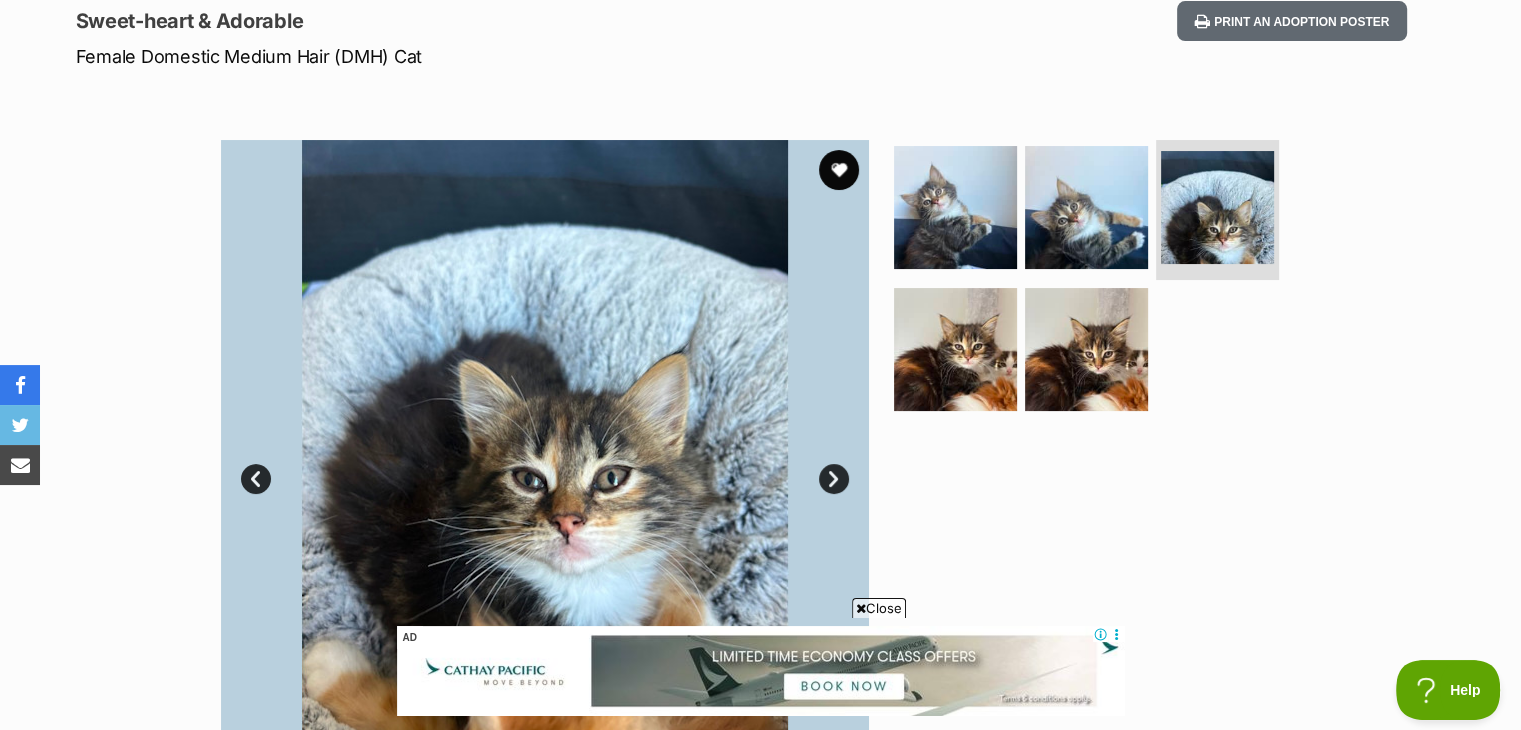 click on "Next" at bounding box center (834, 479) 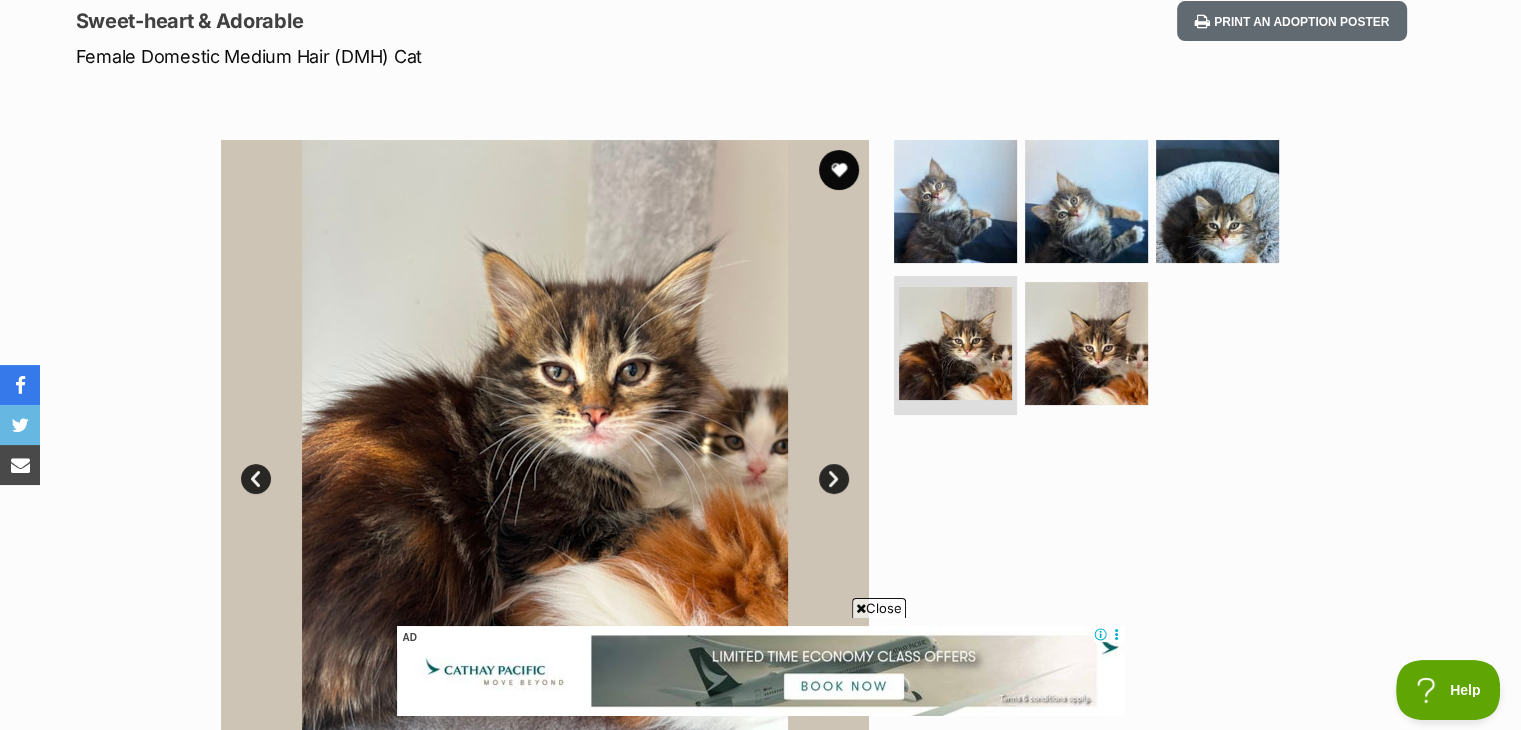 click on "Next" at bounding box center (834, 479) 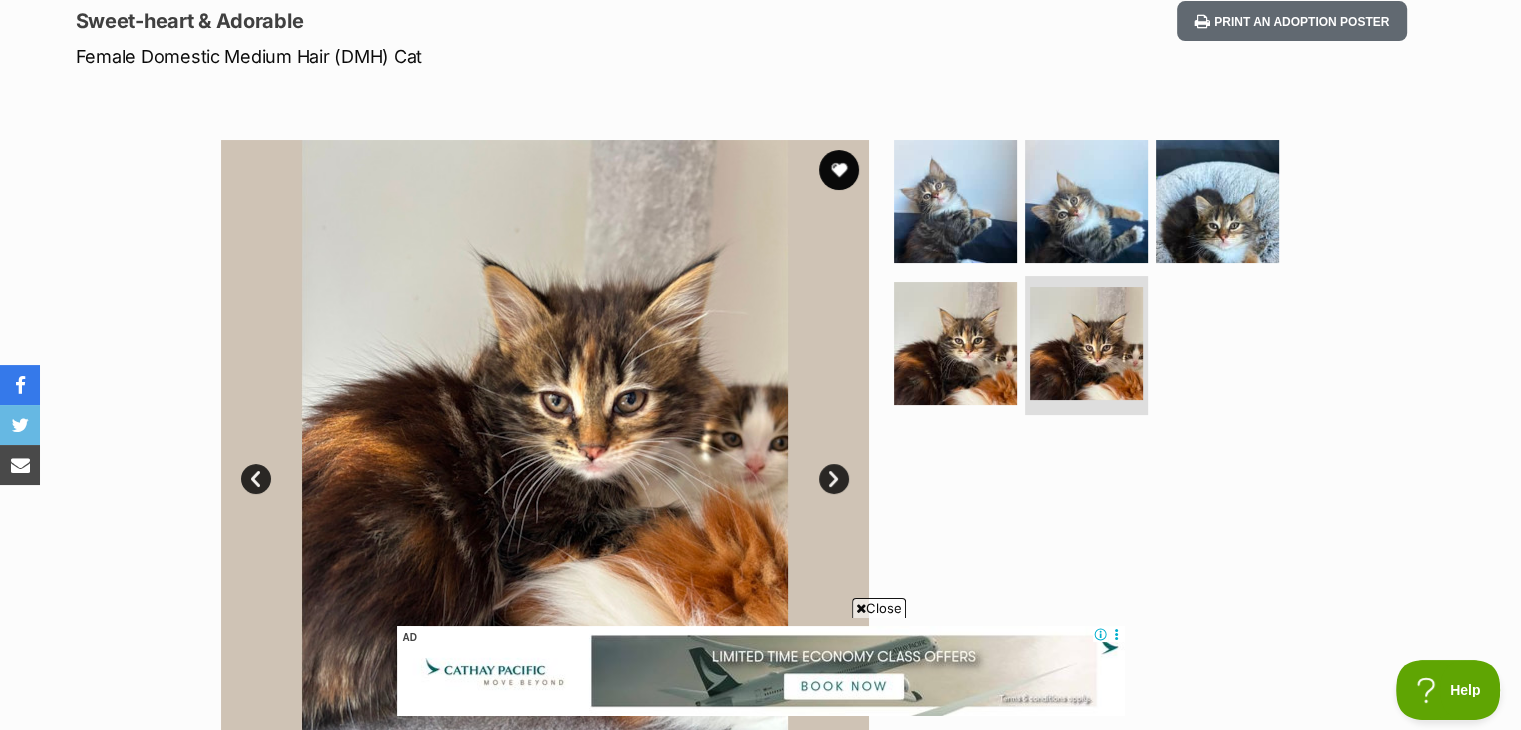 click on "Next" at bounding box center [834, 479] 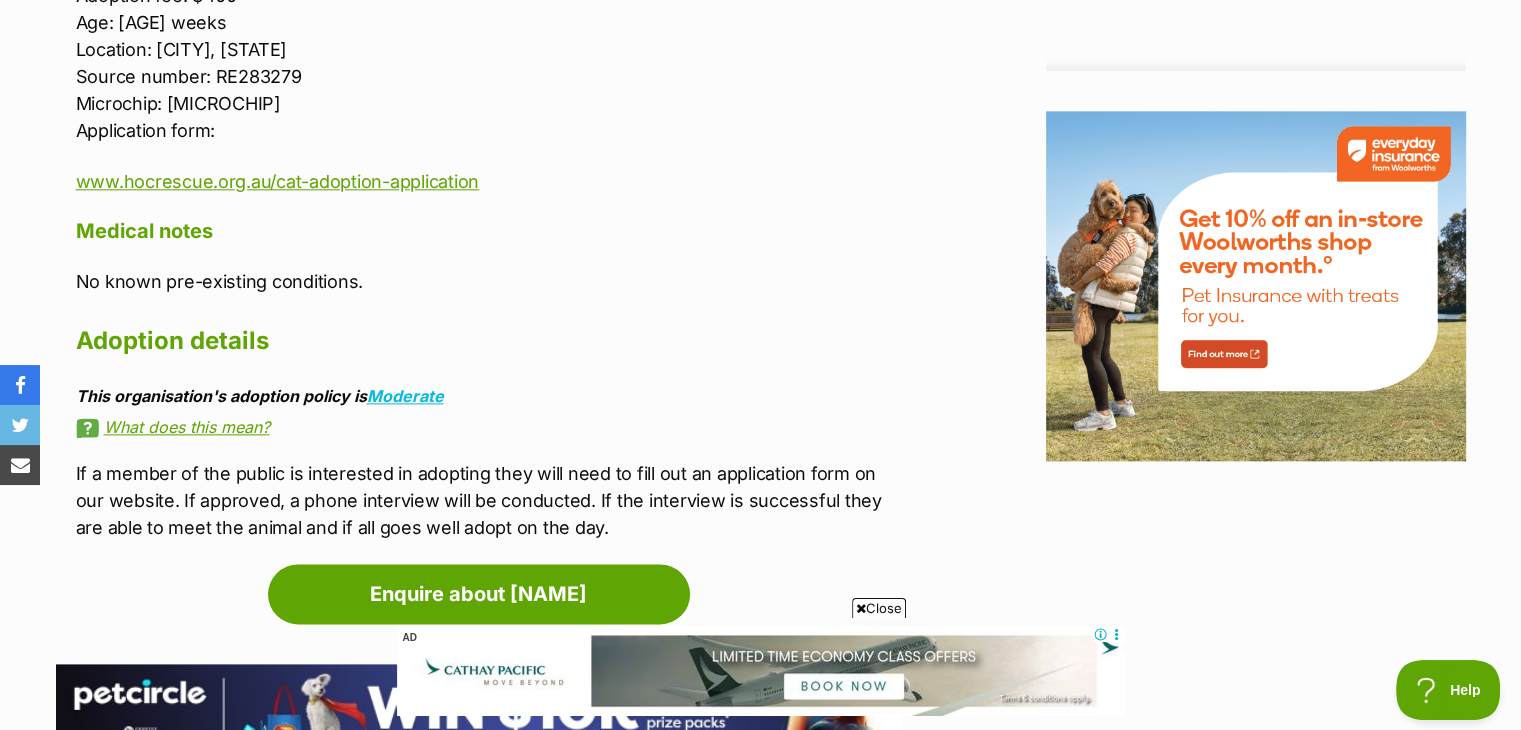 scroll, scrollTop: 2582, scrollLeft: 0, axis: vertical 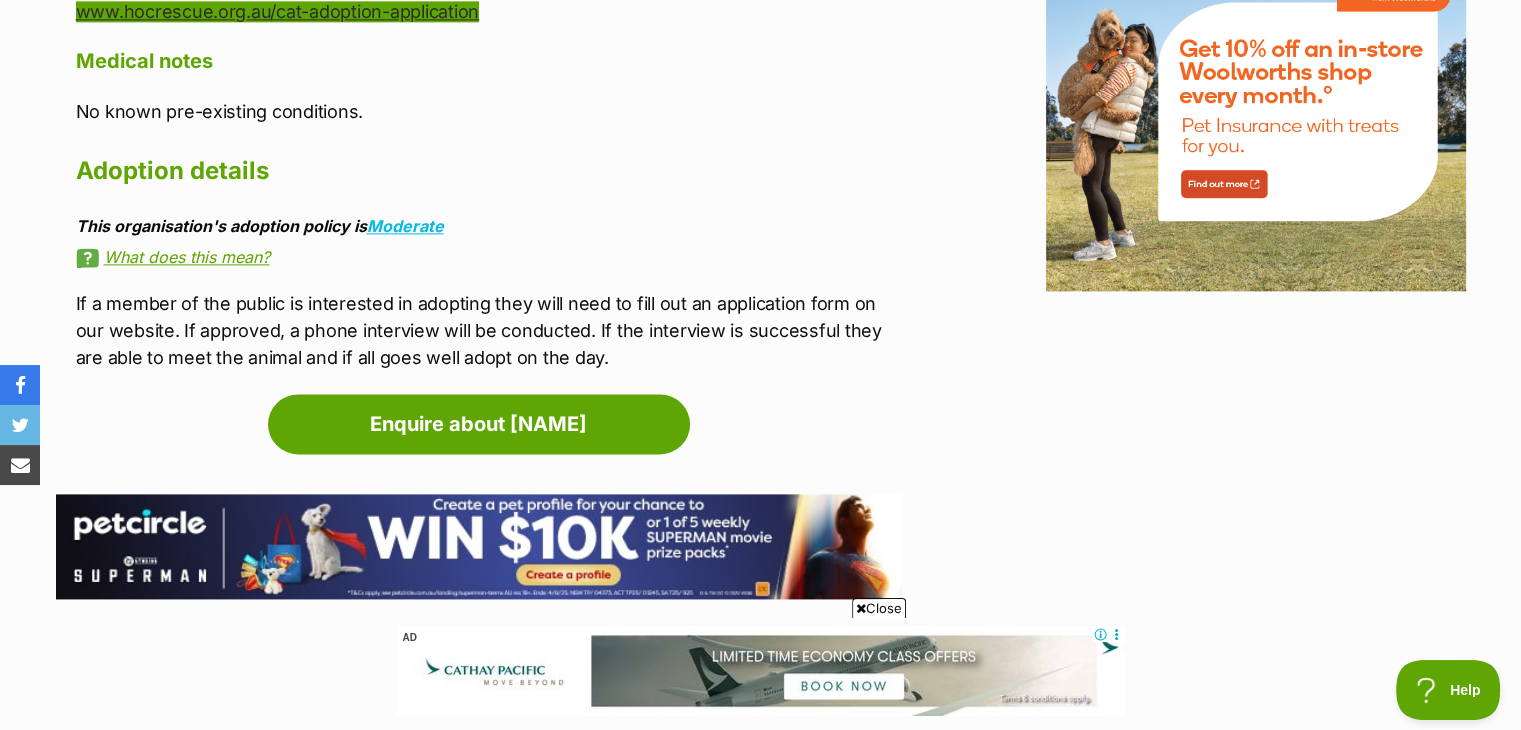 click on "www.hocrescue.org.au/cat-adoption-application" at bounding box center [278, 11] 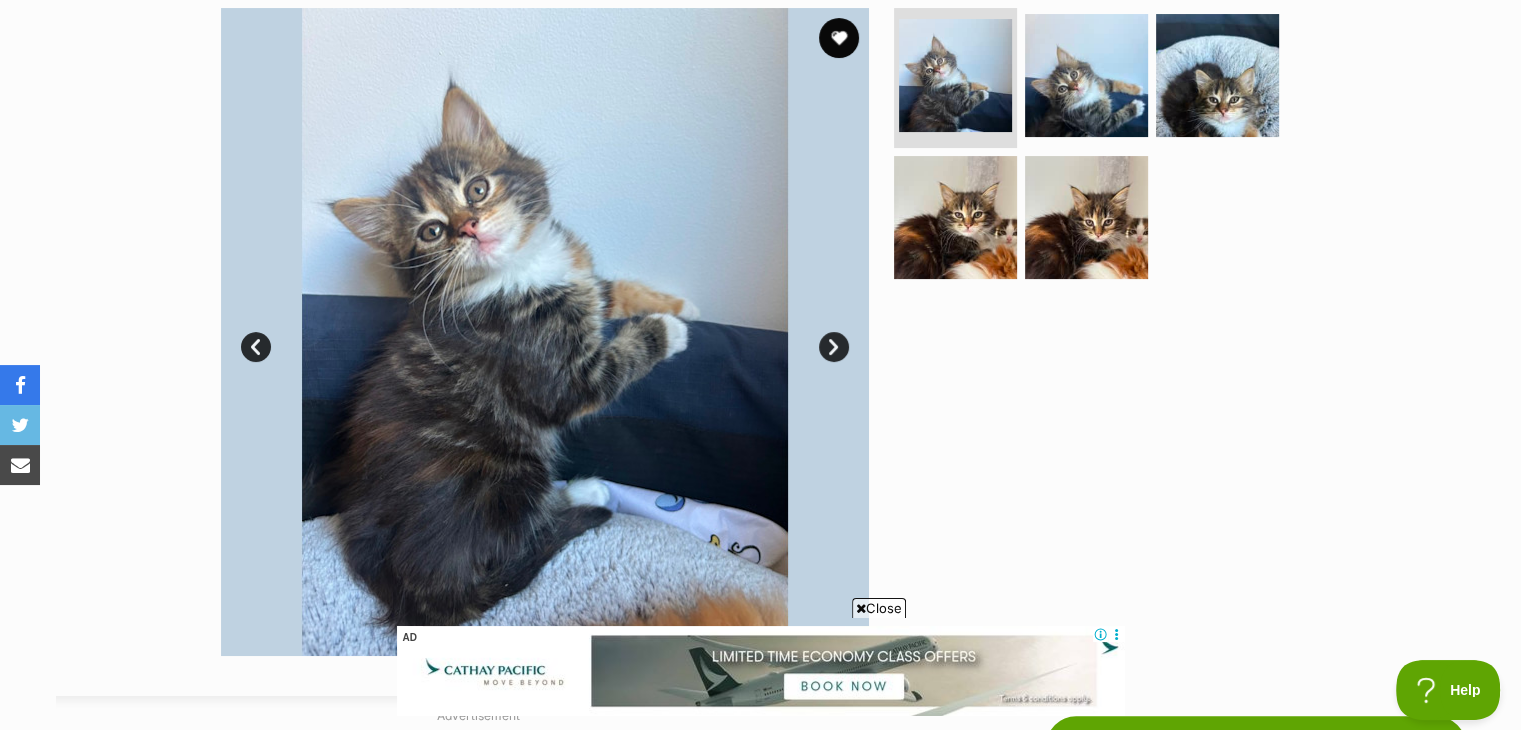 scroll, scrollTop: 410, scrollLeft: 0, axis: vertical 